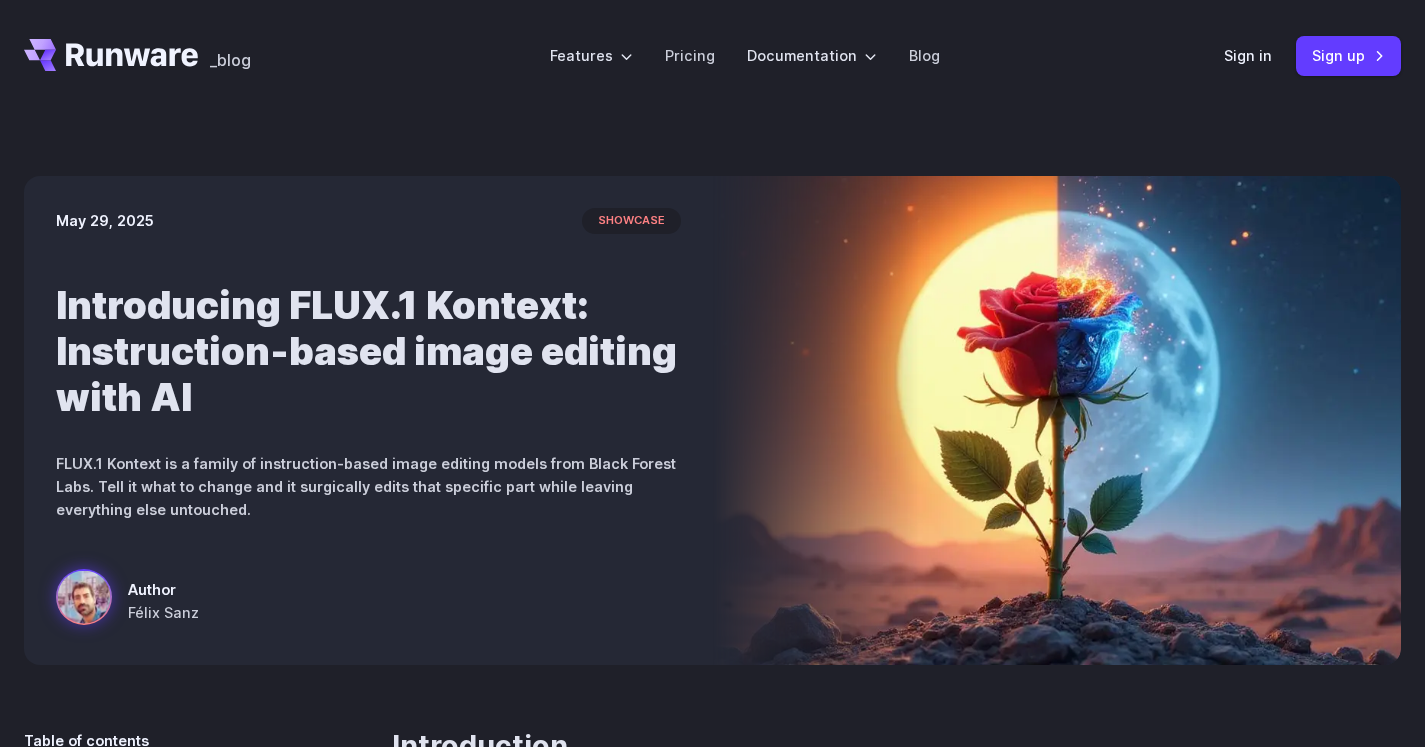 scroll, scrollTop: 0, scrollLeft: 0, axis: both 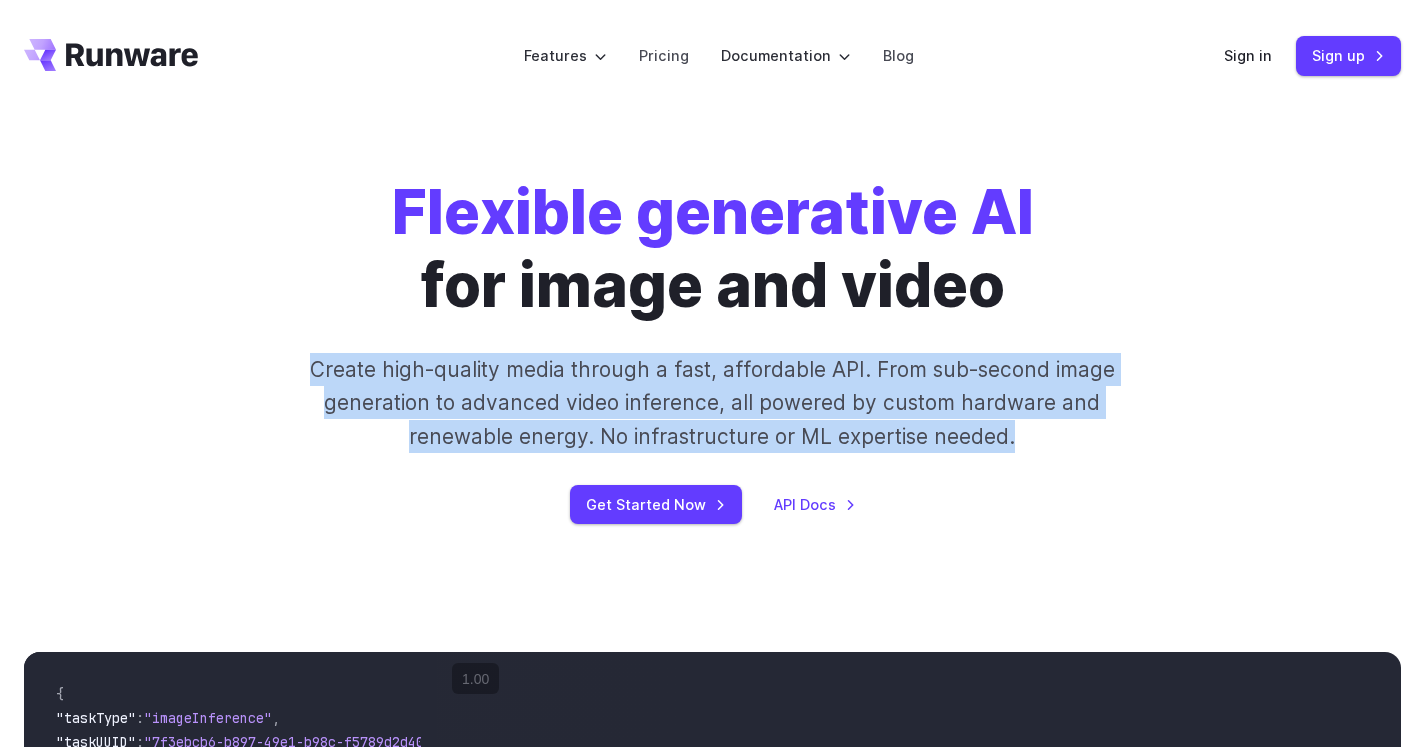 drag, startPoint x: 979, startPoint y: 448, endPoint x: 296, endPoint y: 367, distance: 687.7863 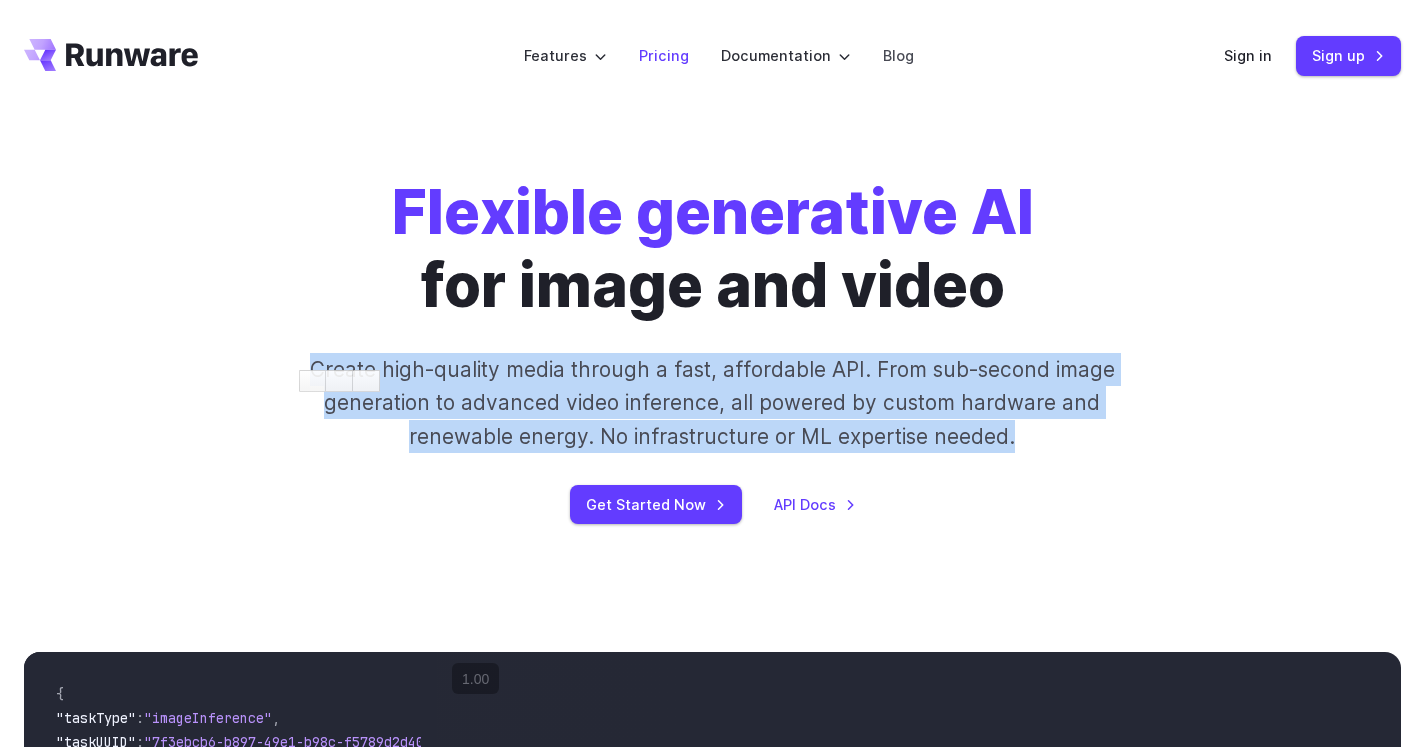 click on "Pricing" at bounding box center (664, 55) 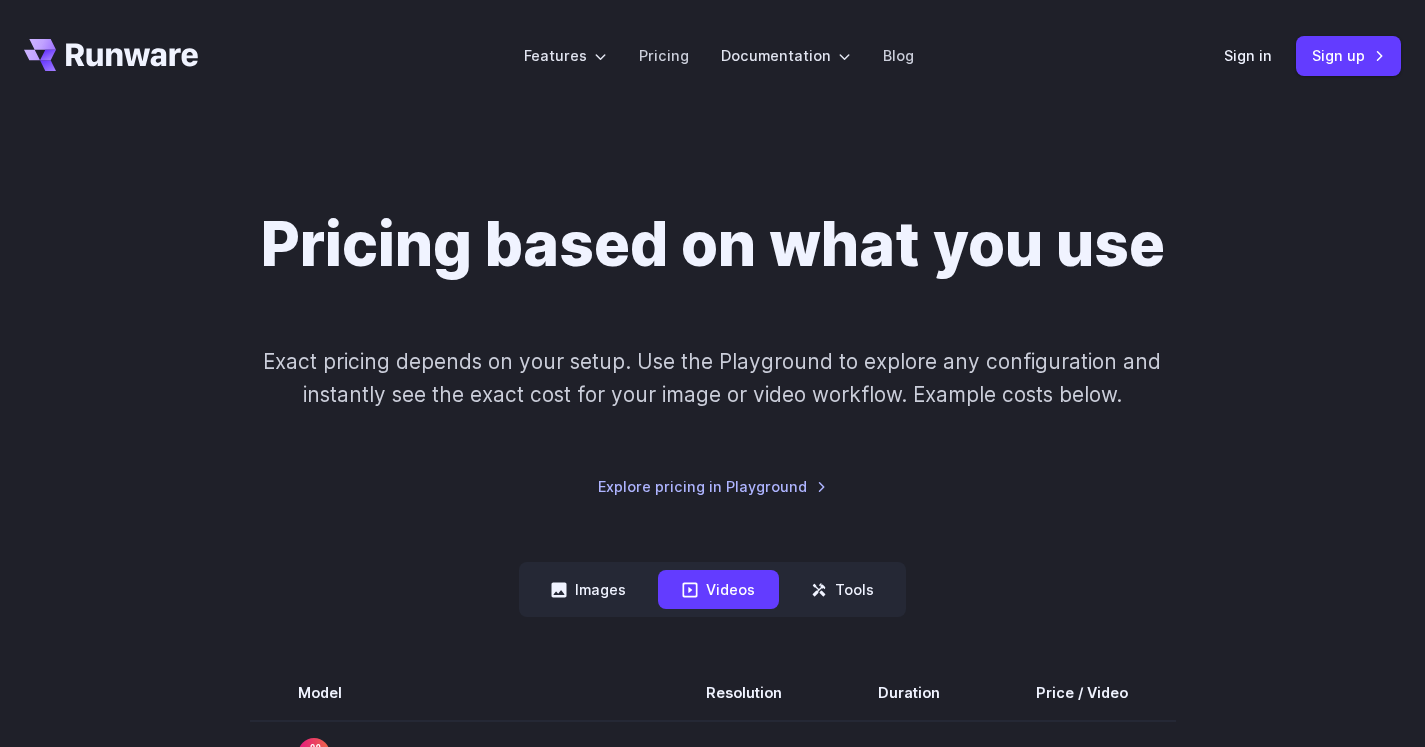 scroll, scrollTop: 0, scrollLeft: 0, axis: both 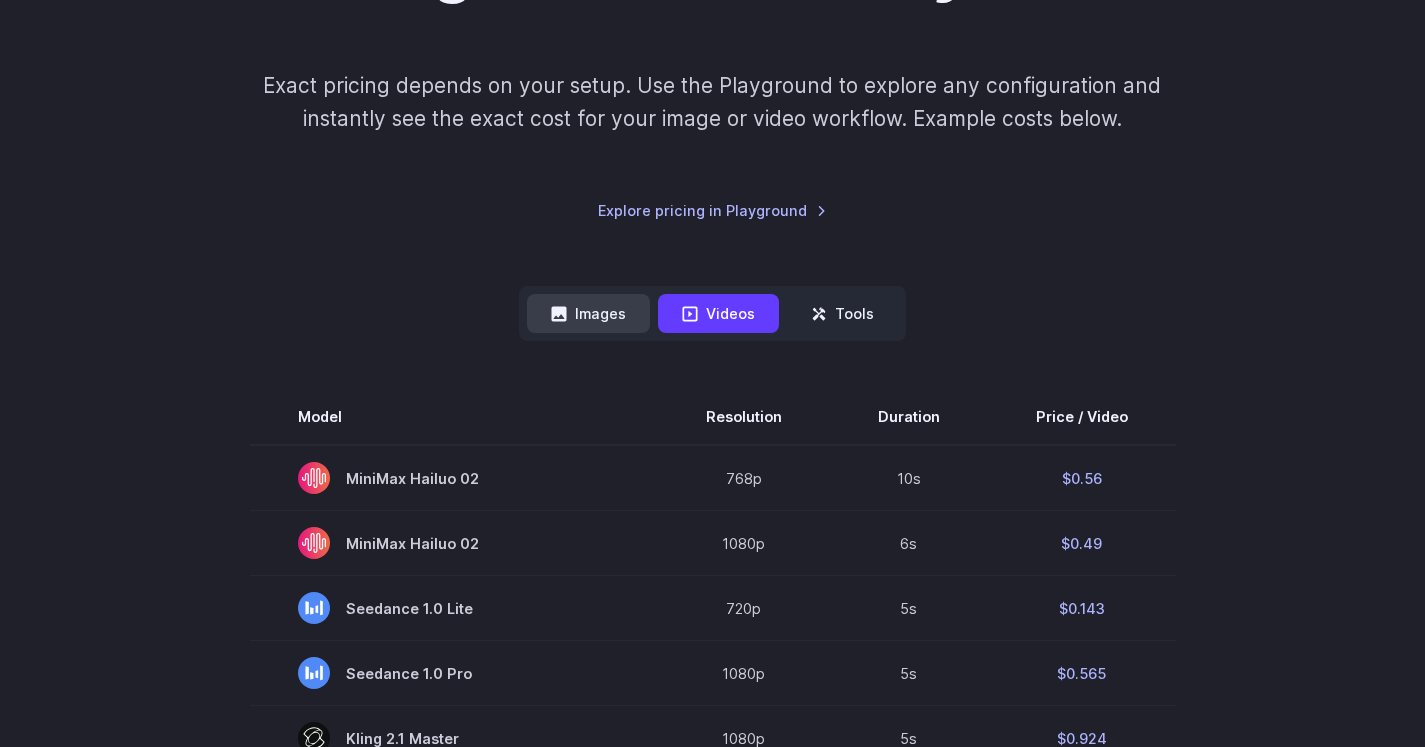 click on "Images" at bounding box center (588, 313) 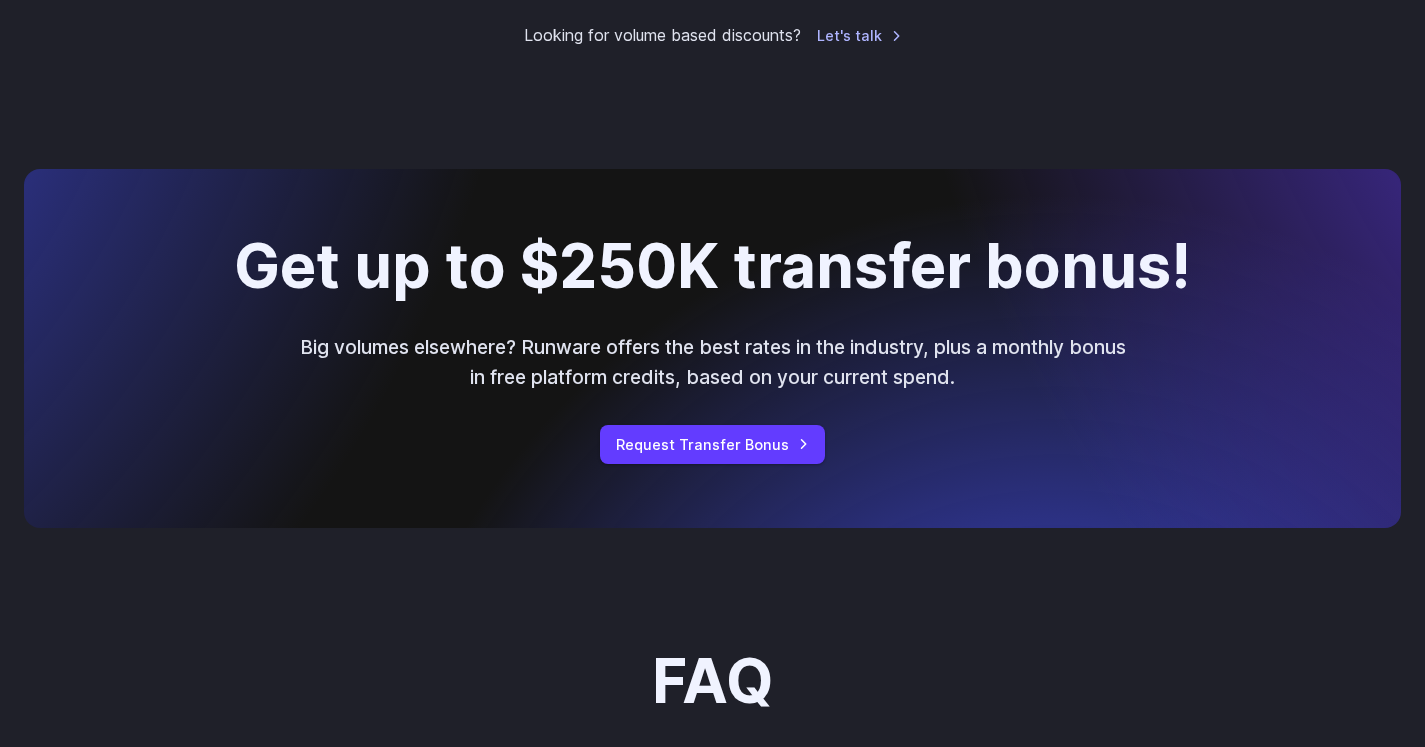 scroll, scrollTop: 1769, scrollLeft: 0, axis: vertical 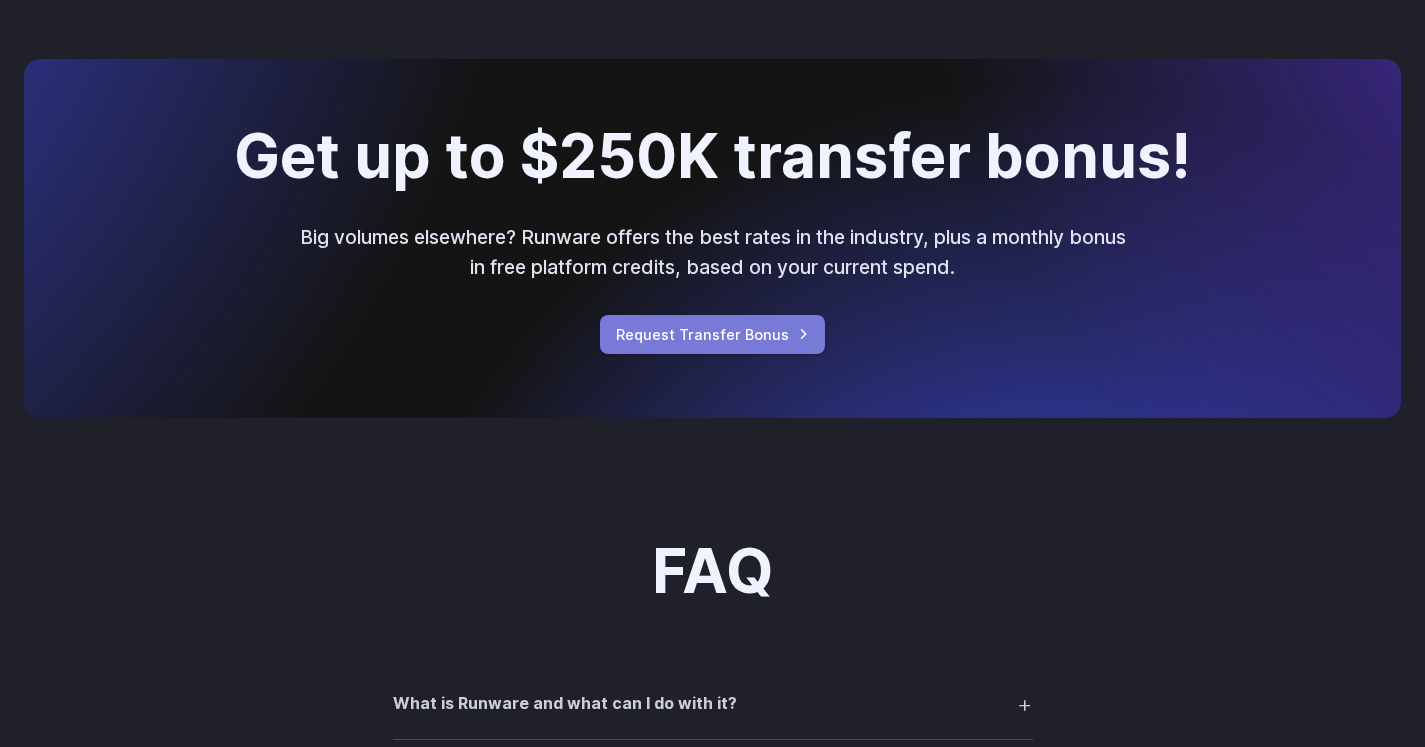 click on "Request Transfer Bonus" at bounding box center [712, 334] 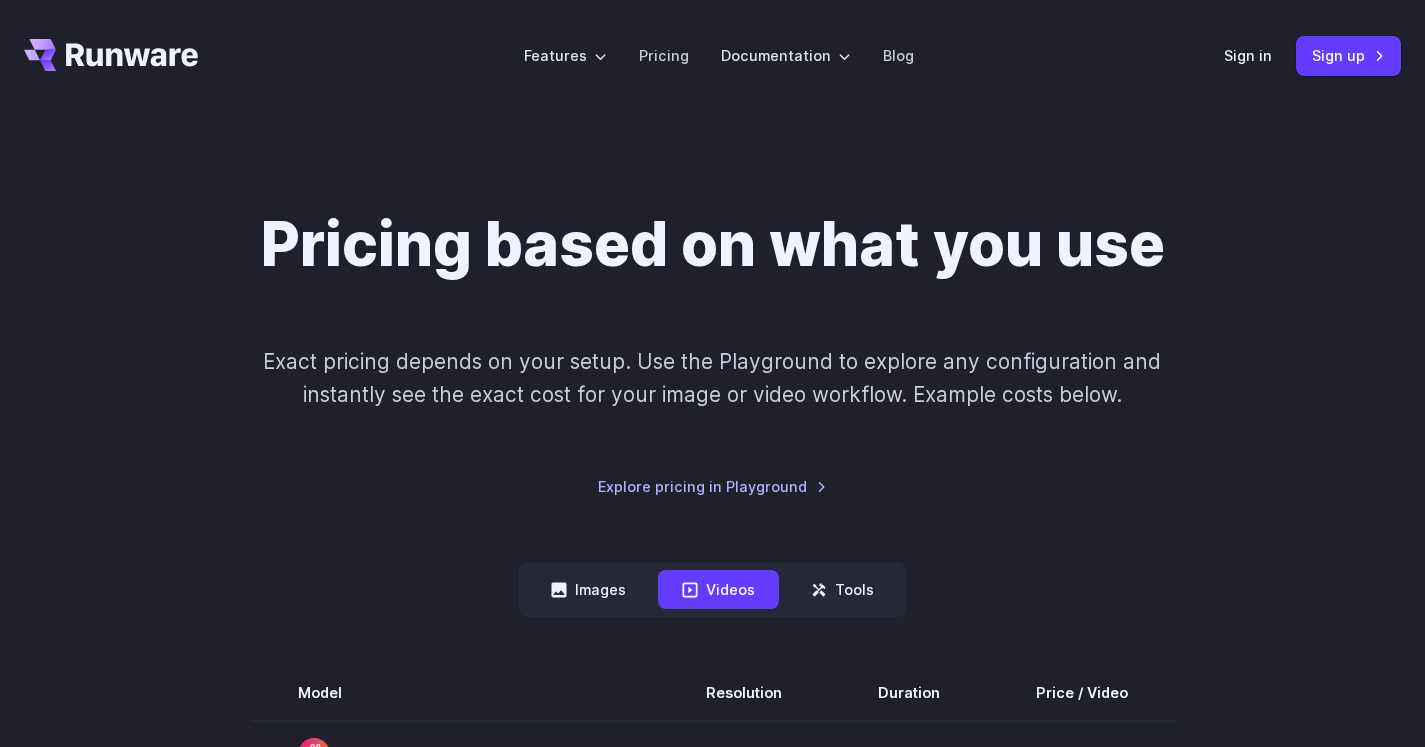 scroll, scrollTop: 1235, scrollLeft: 0, axis: vertical 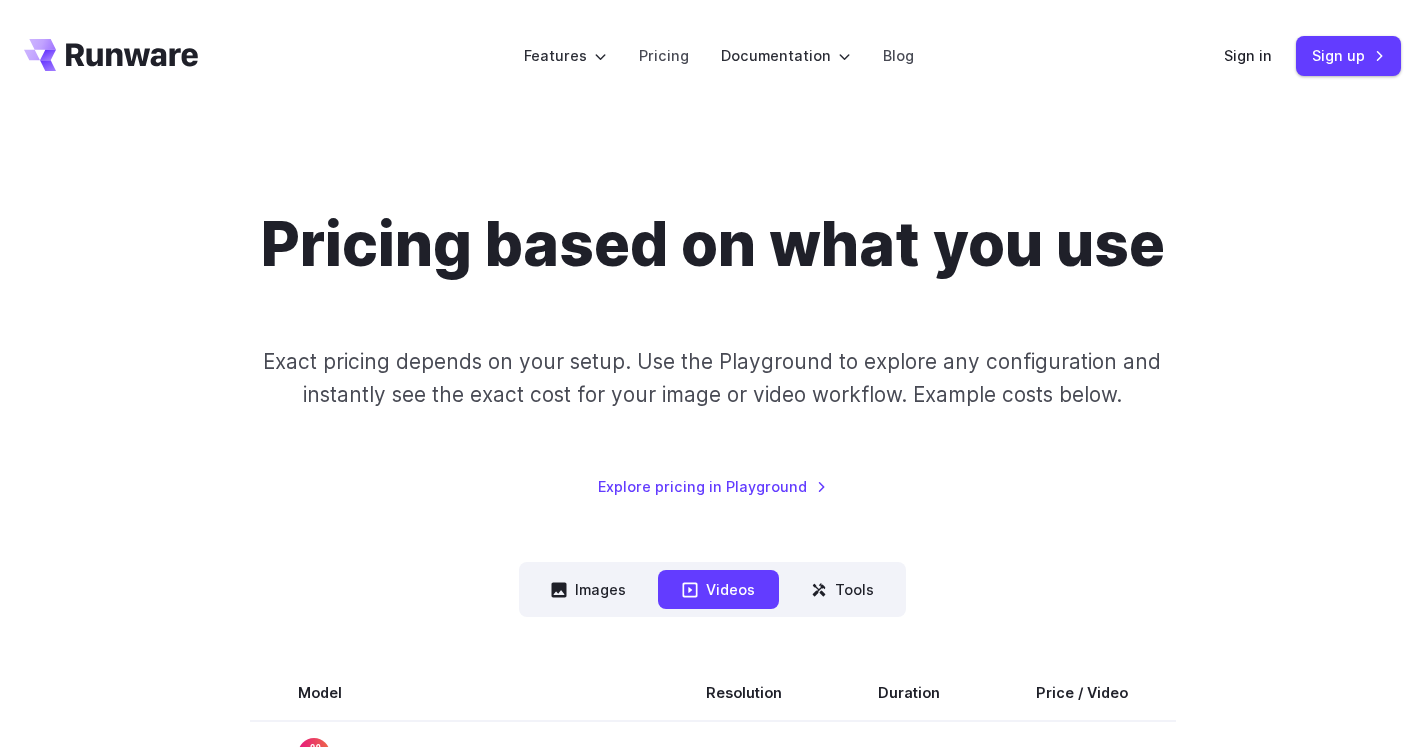 click 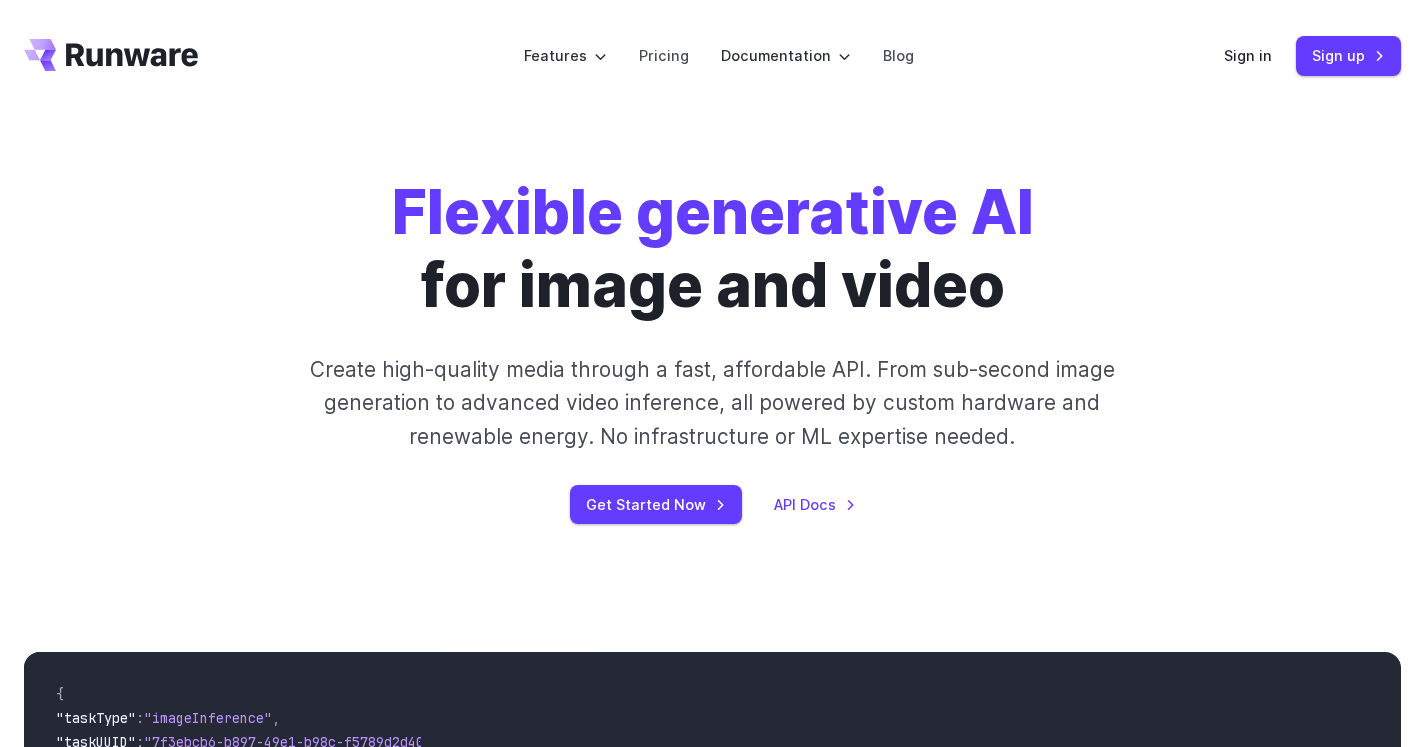 scroll, scrollTop: 345, scrollLeft: 0, axis: vertical 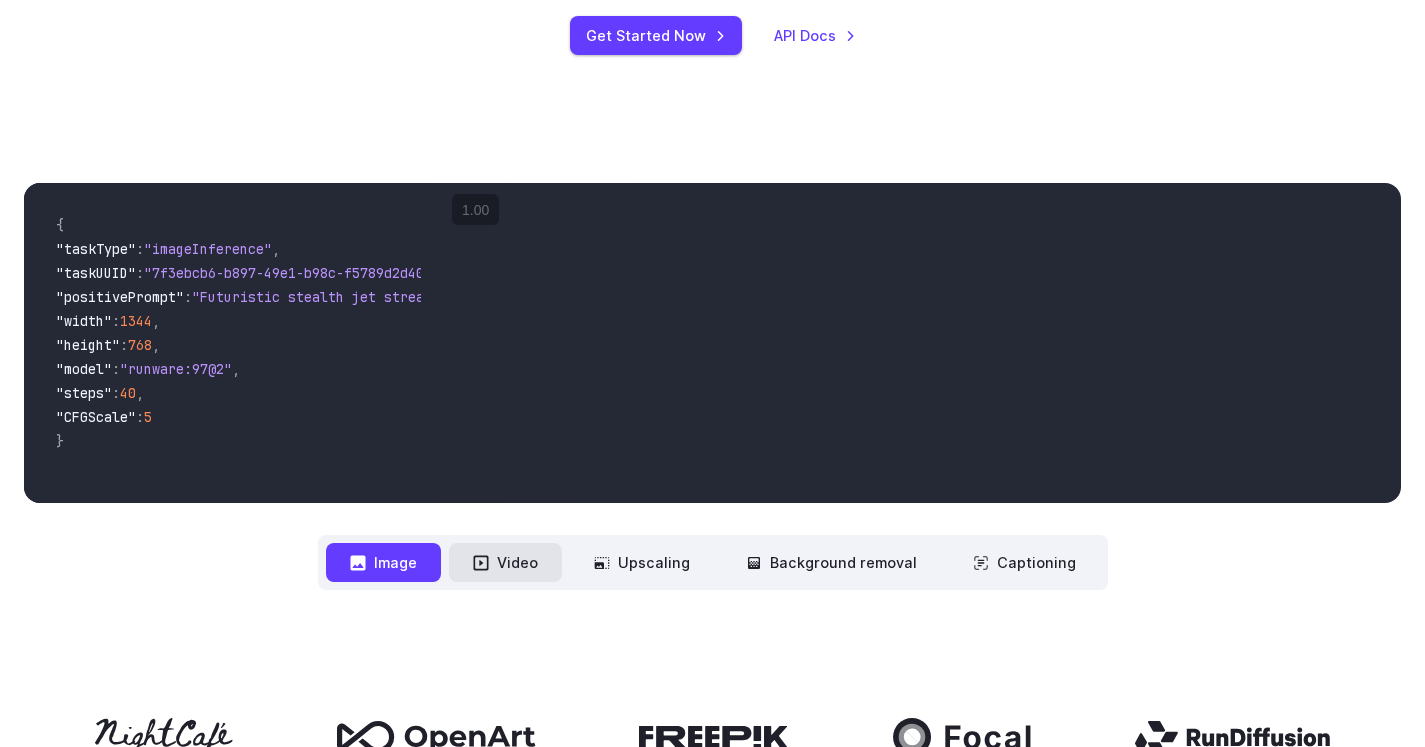 click on "Video" at bounding box center [505, 562] 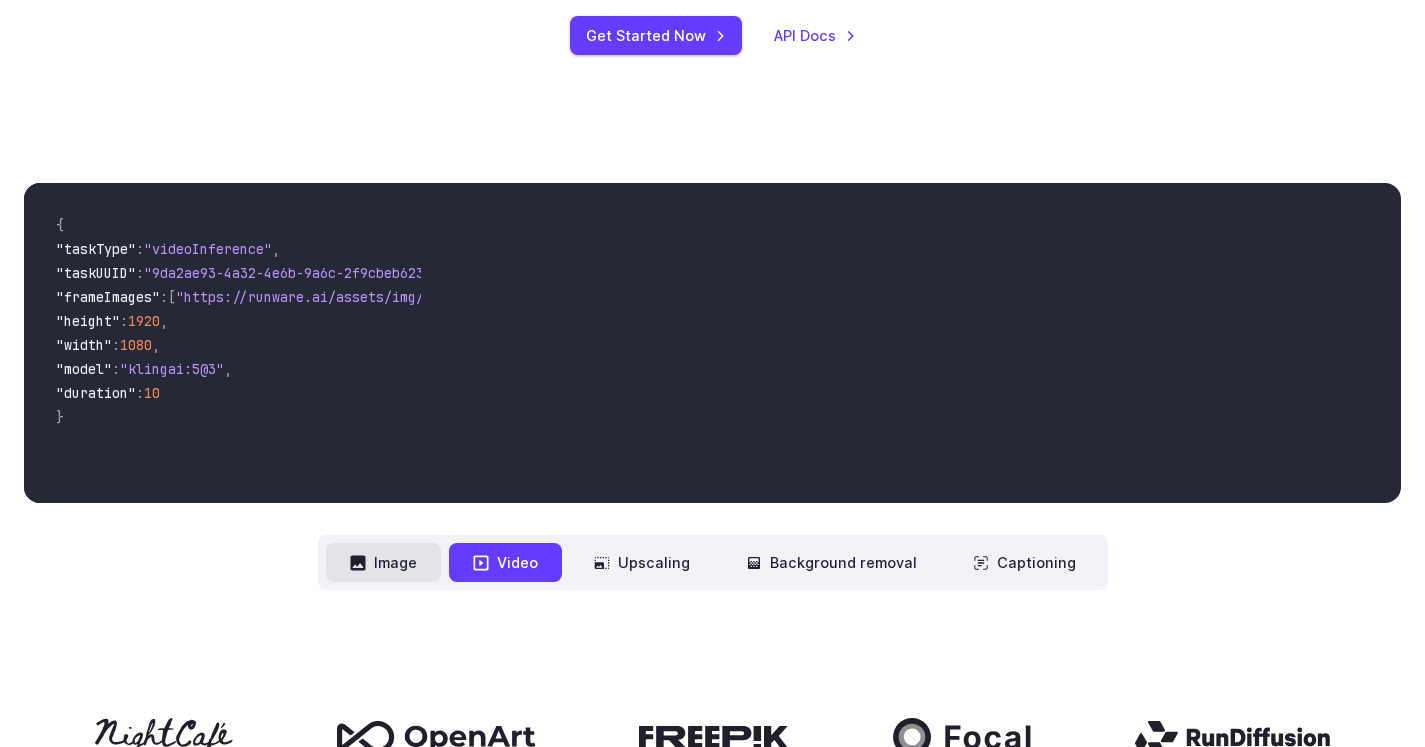 click on "Image" at bounding box center [383, 562] 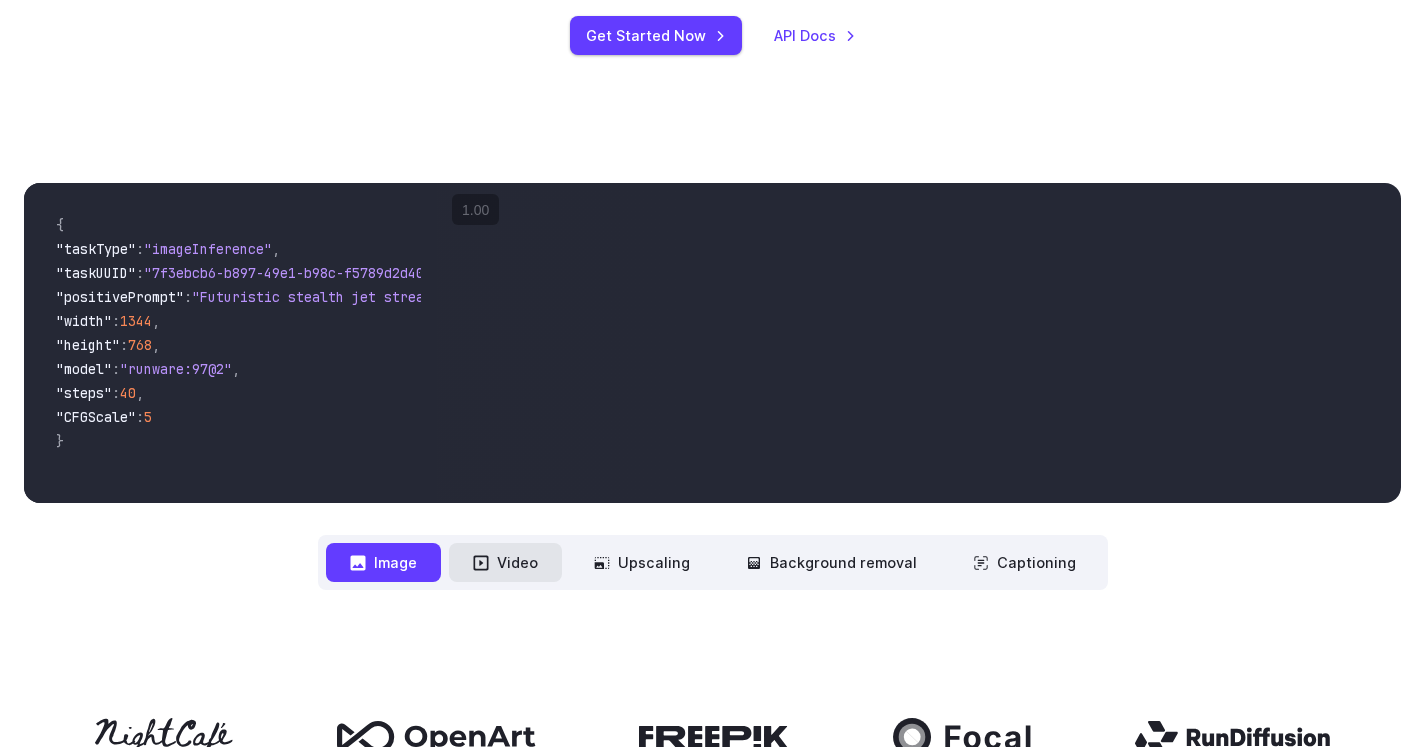 click 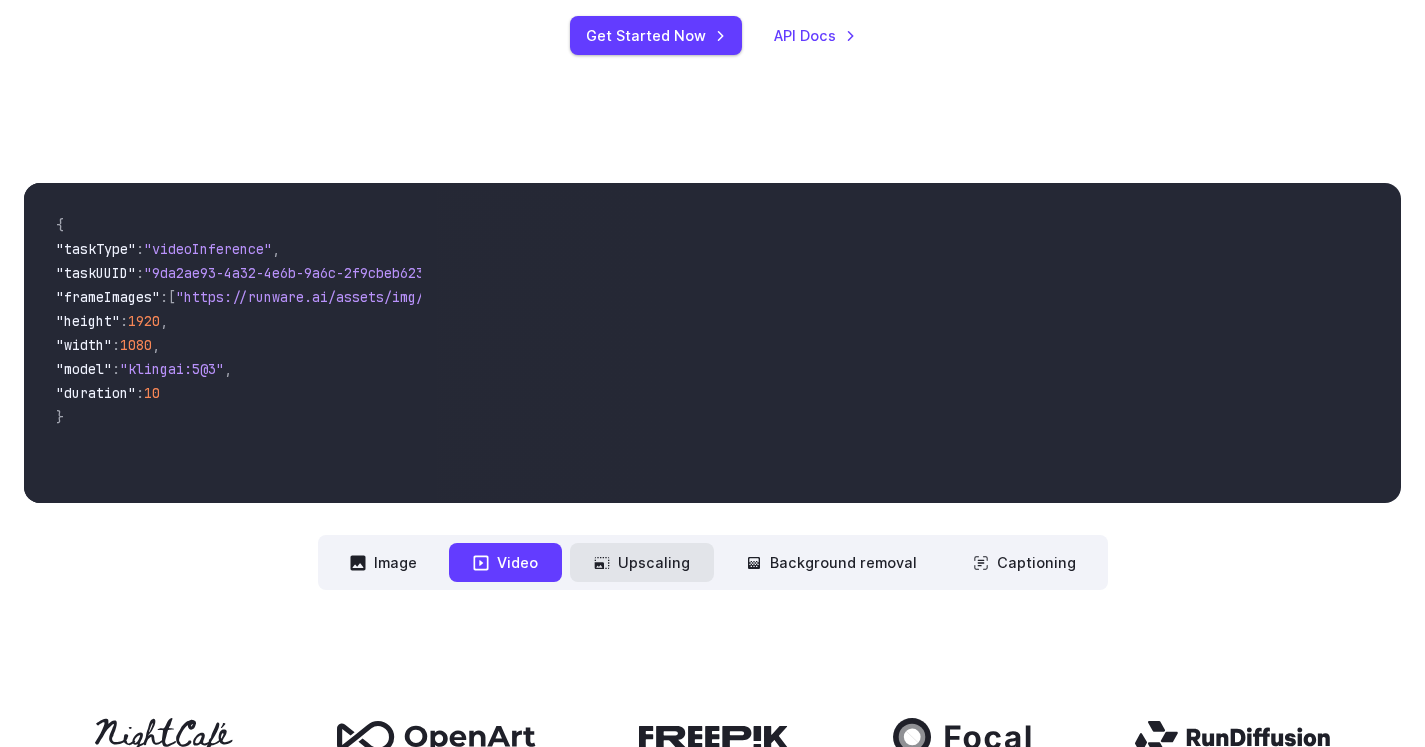 click on "Upscaling" at bounding box center (642, 562) 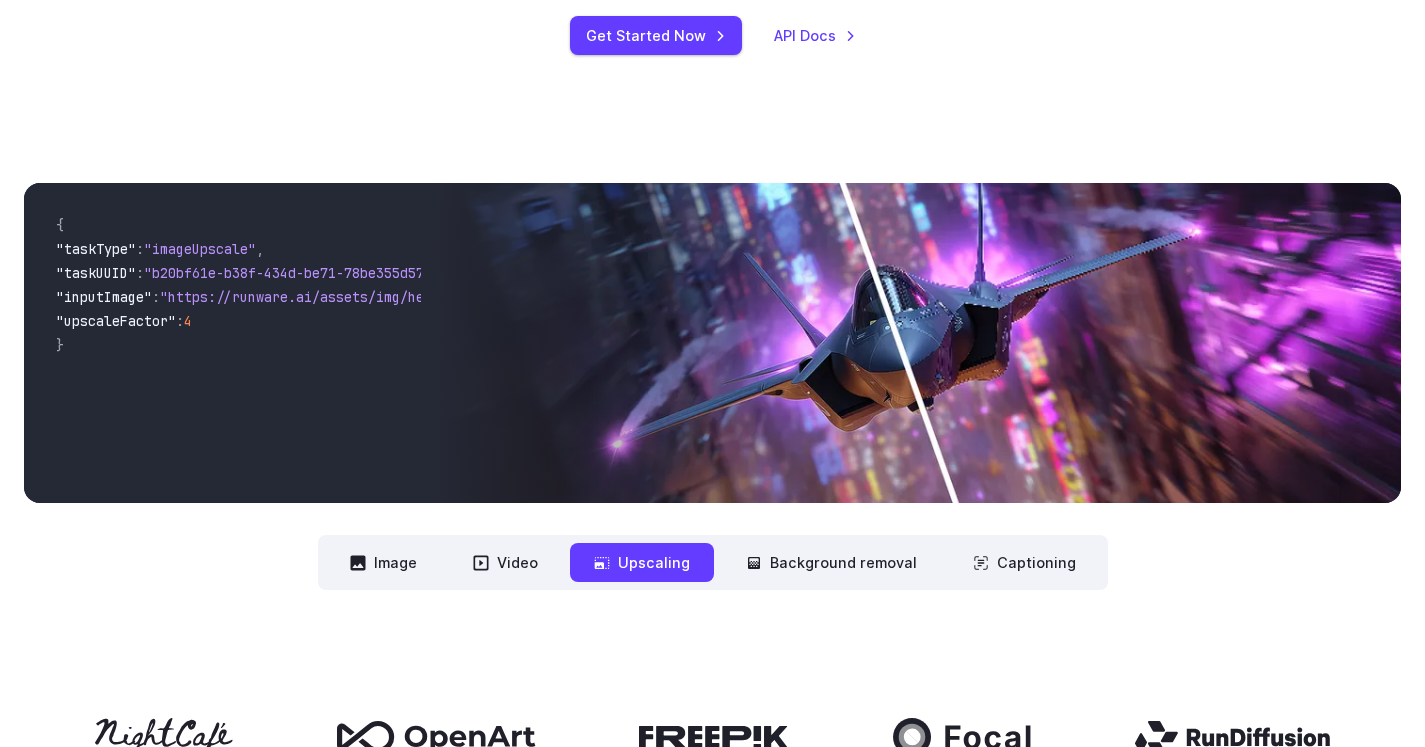 click at bounding box center [919, 343] 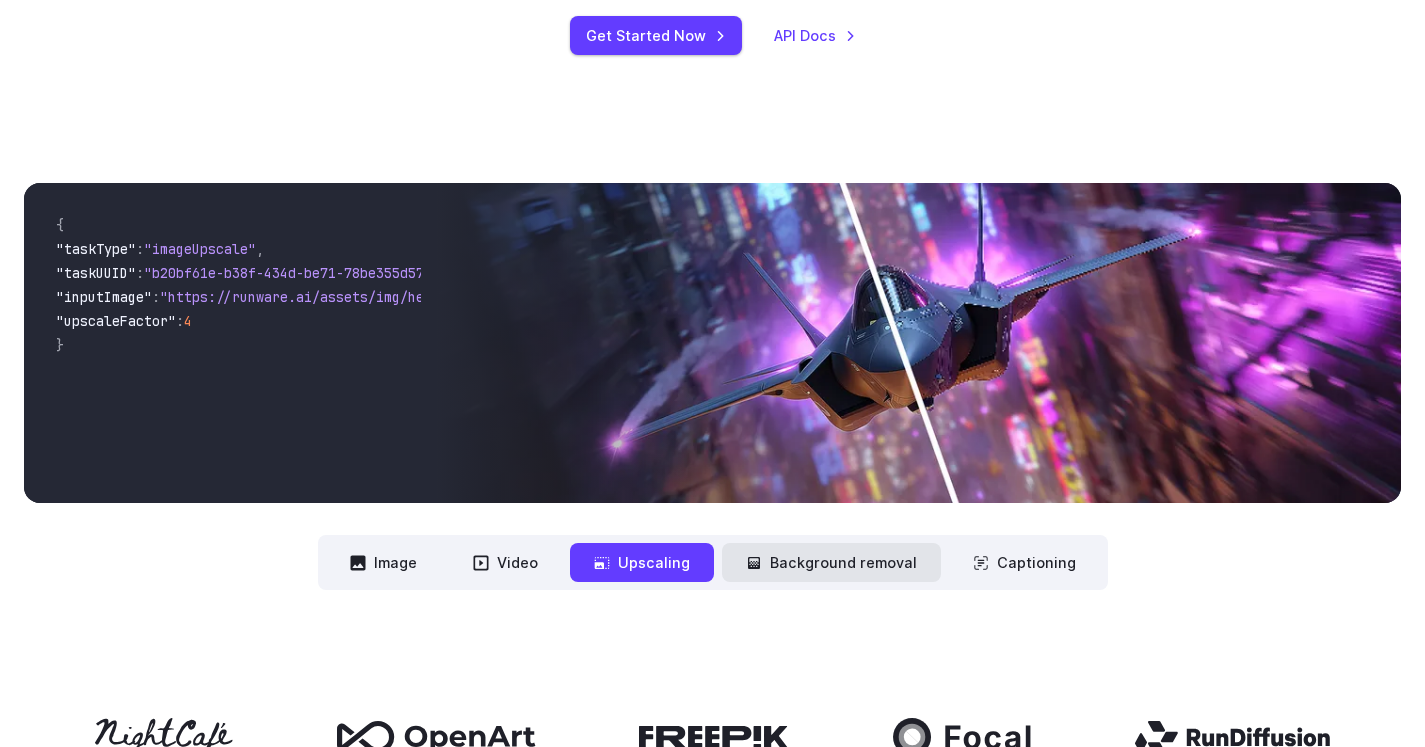 click on "Background removal" at bounding box center (831, 562) 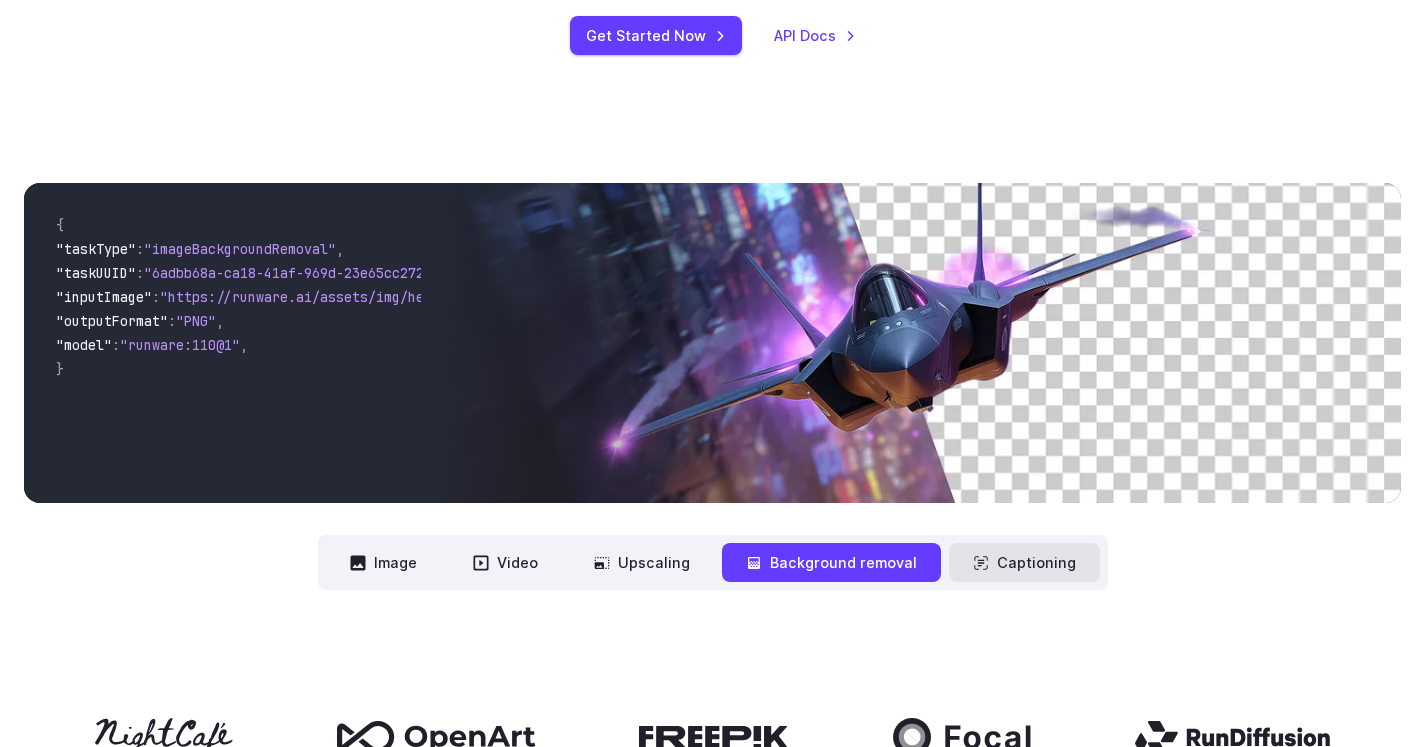 click on "Captioning" at bounding box center (1024, 562) 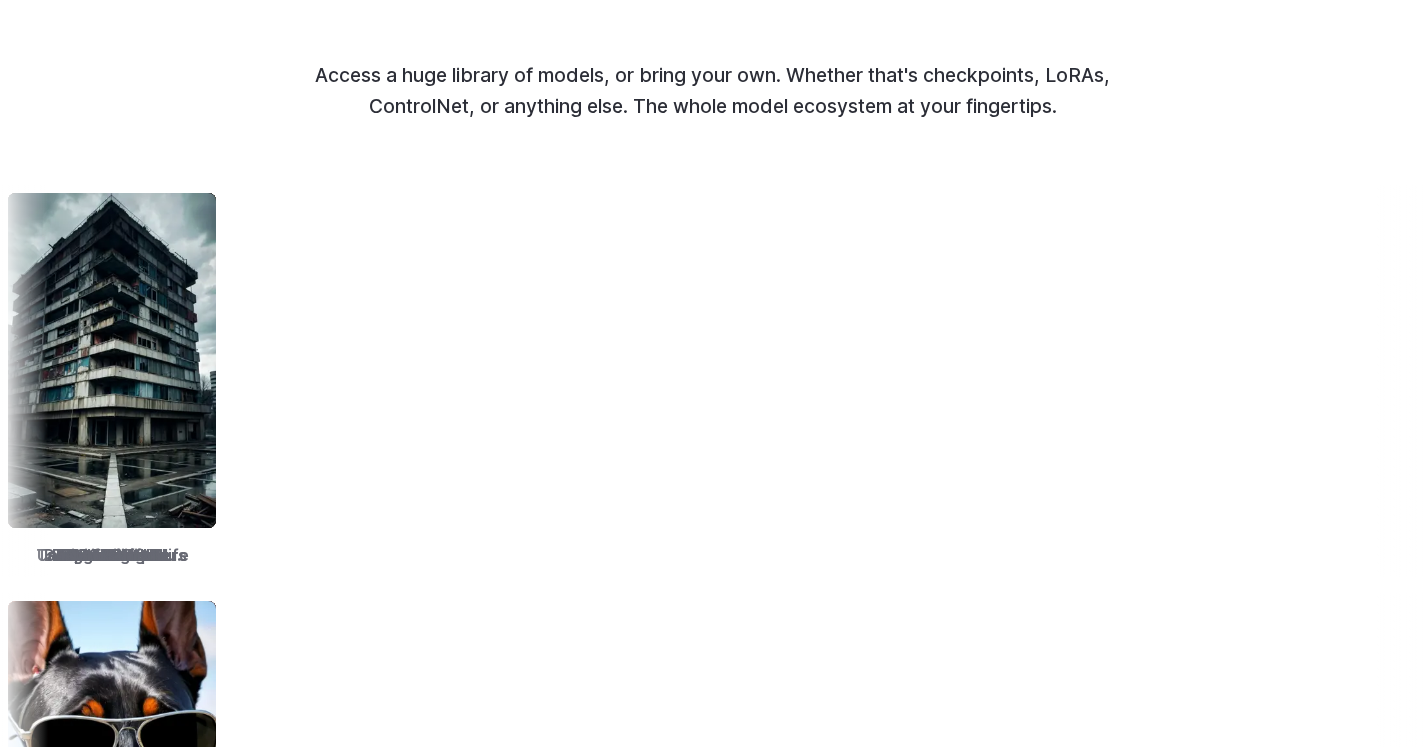 scroll, scrollTop: 2368, scrollLeft: 0, axis: vertical 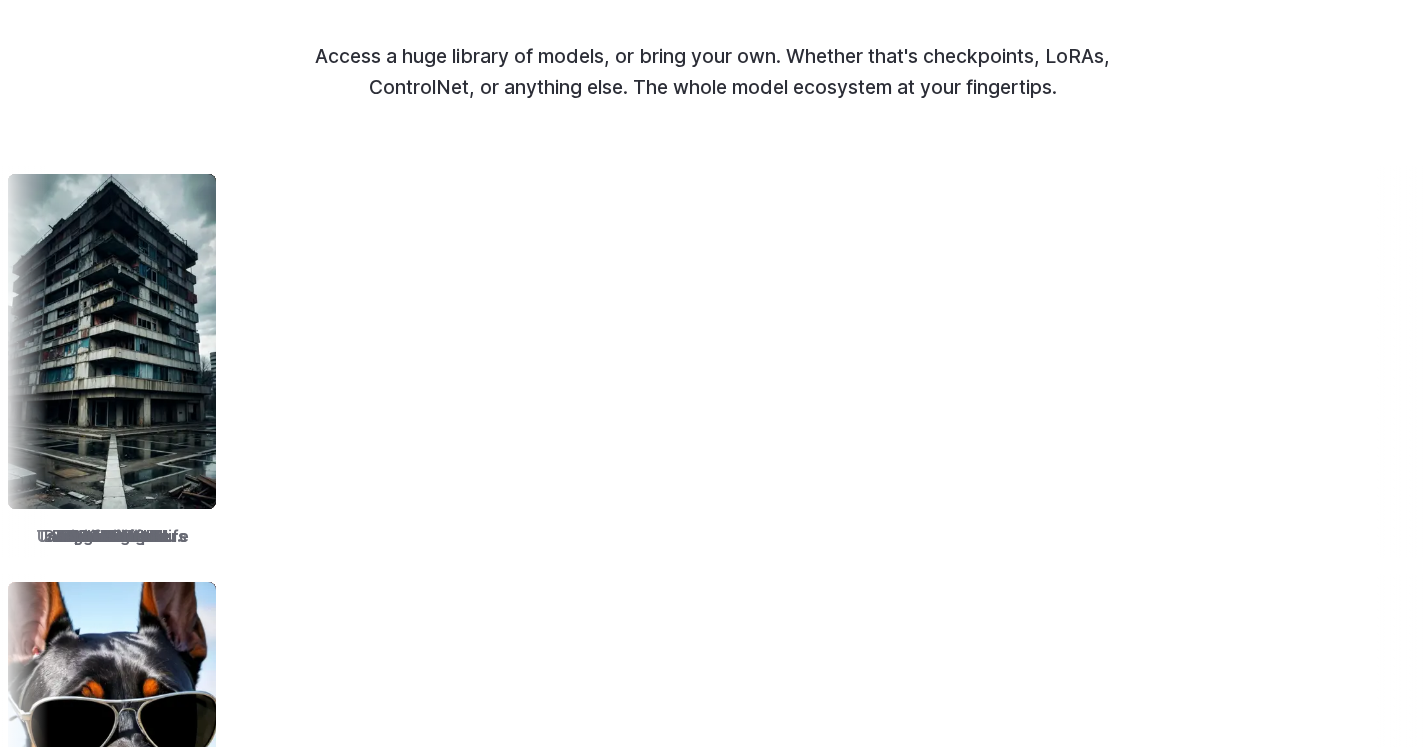click at bounding box center (1004, 341) 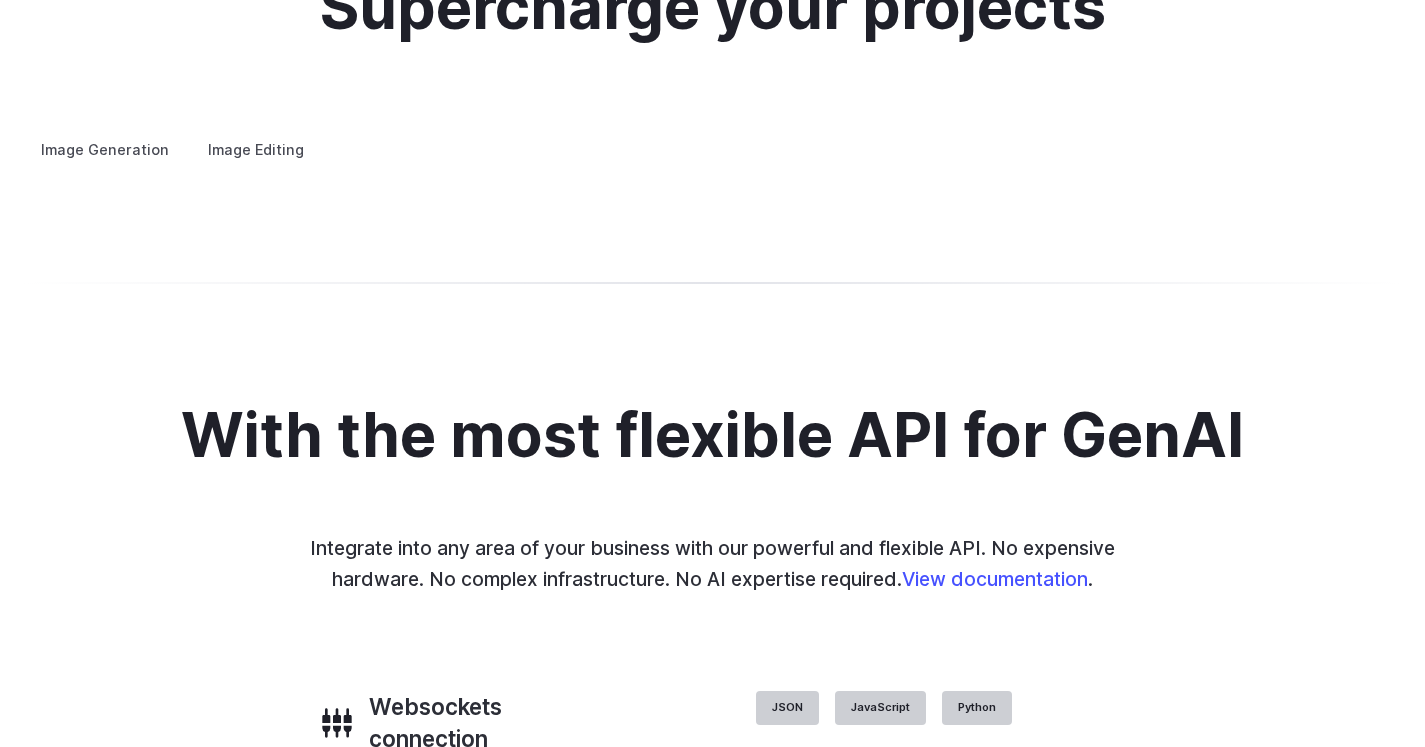 scroll, scrollTop: 3752, scrollLeft: 0, axis: vertical 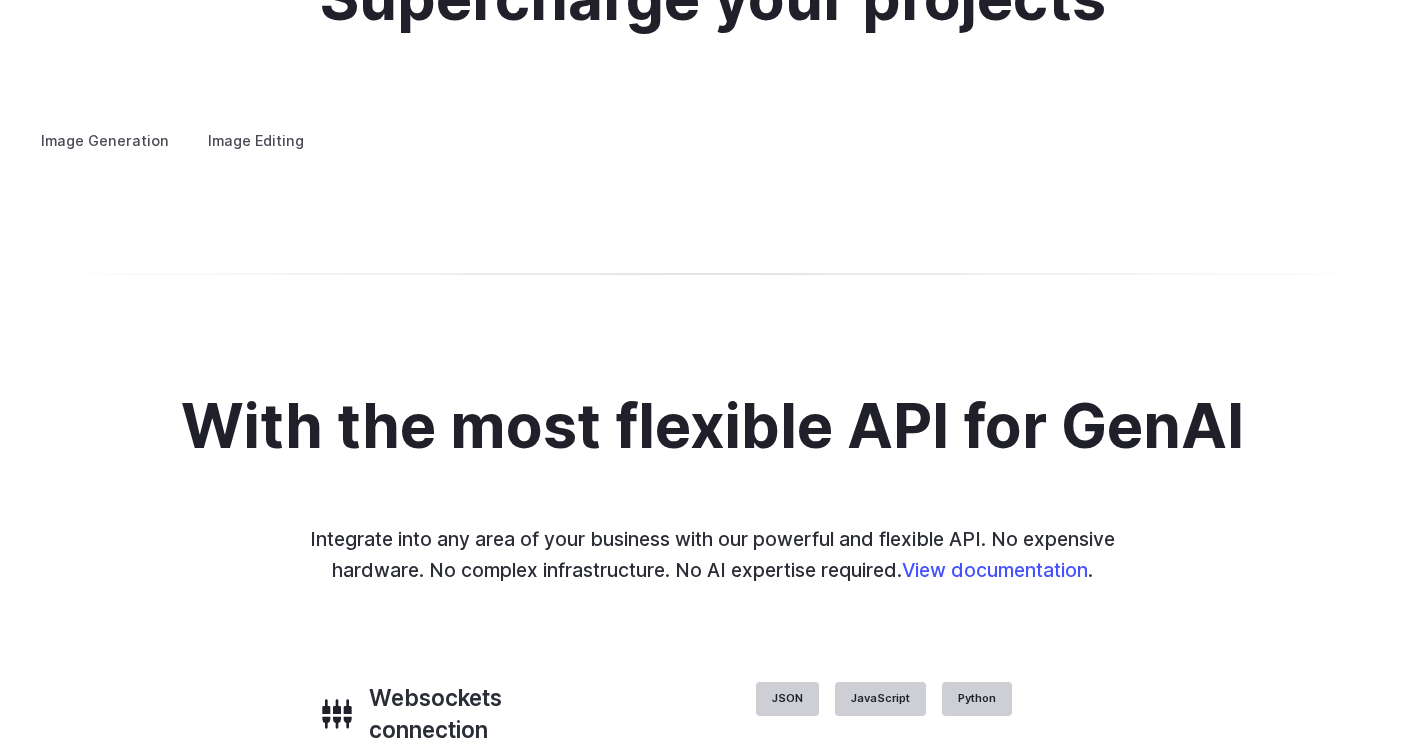 click on "Concept design" at bounding box center [0, 0] 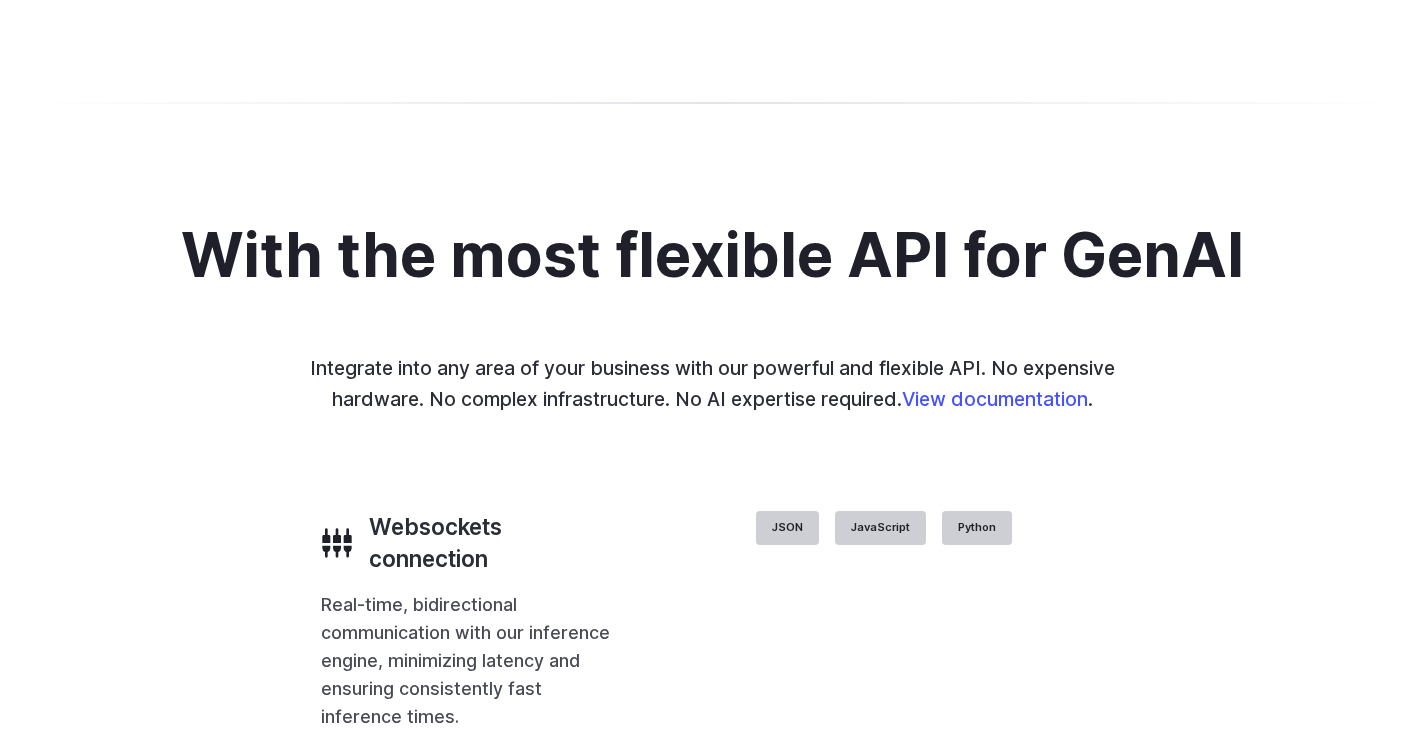 click on "Product design" at bounding box center [0, 0] 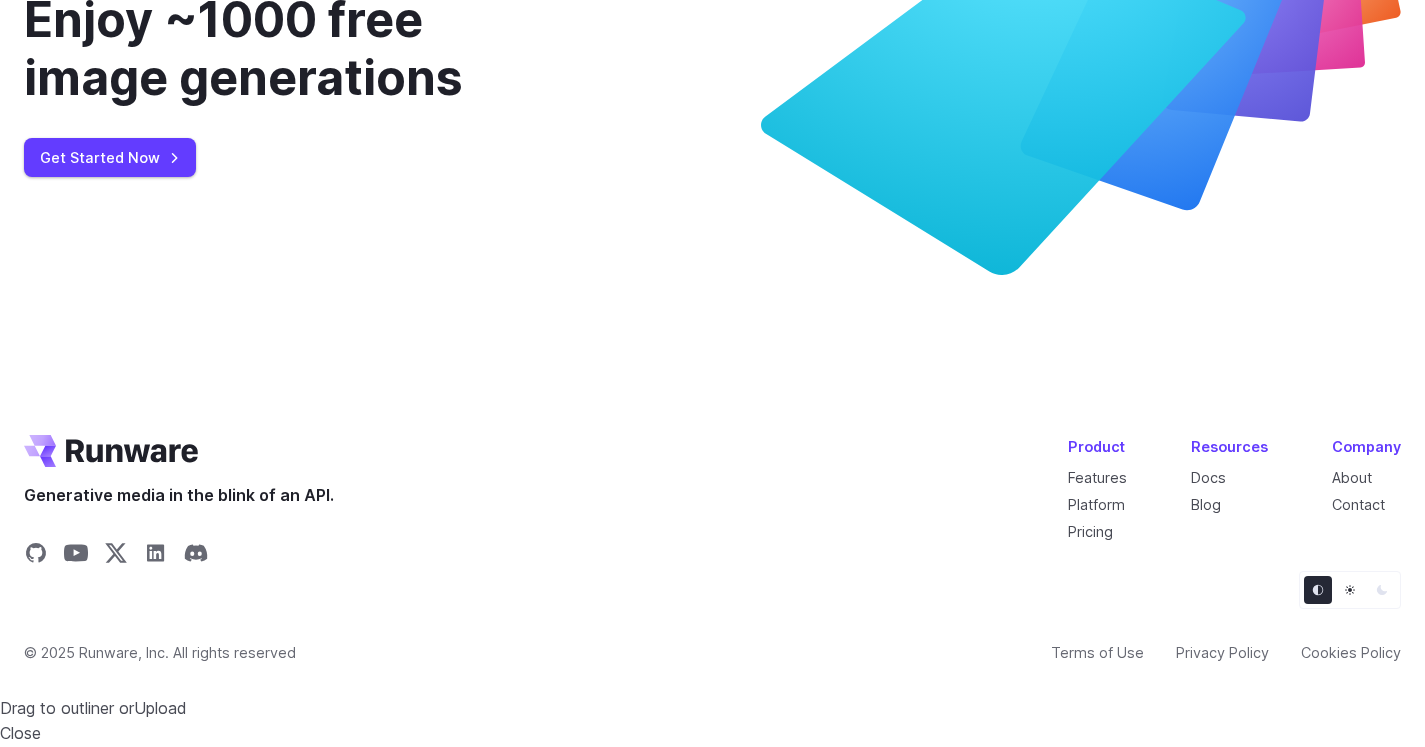 scroll, scrollTop: 7170, scrollLeft: 0, axis: vertical 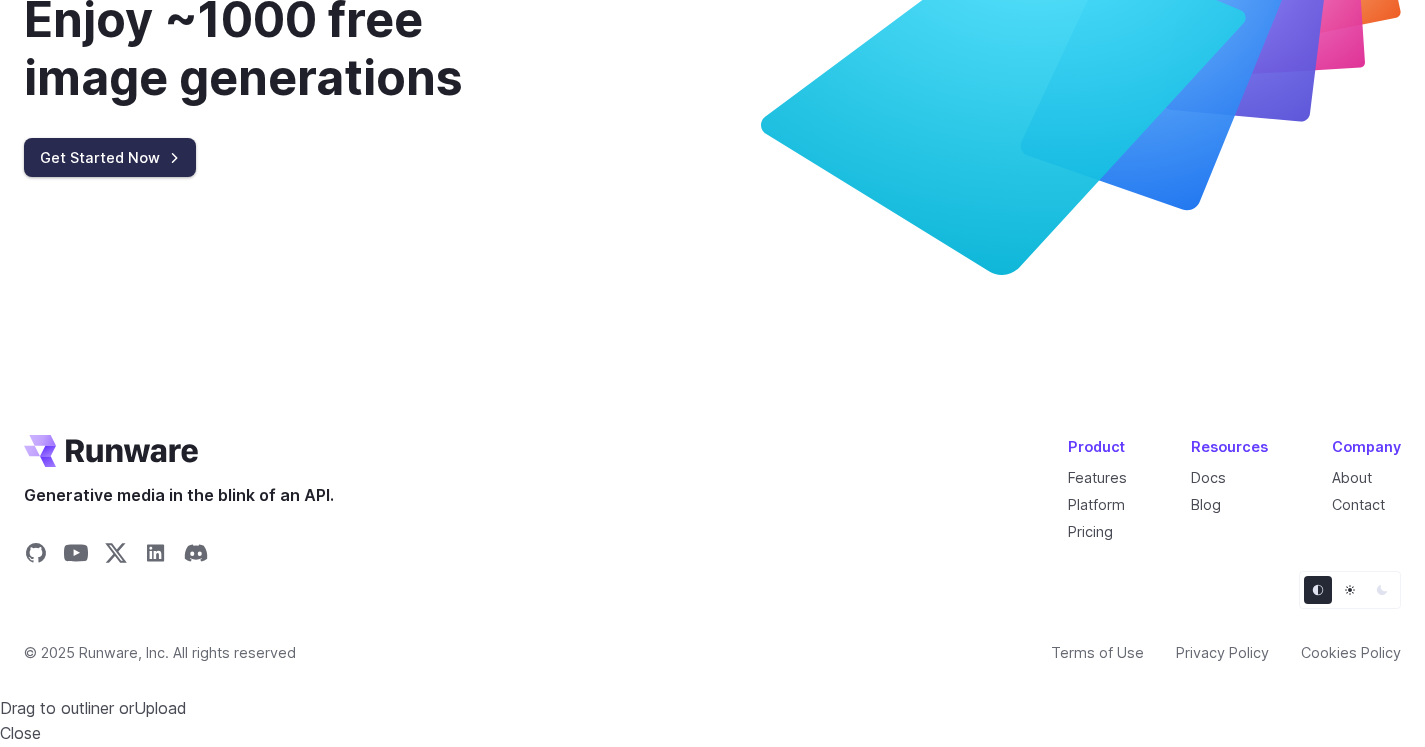click on "Get Started Now" at bounding box center [110, 157] 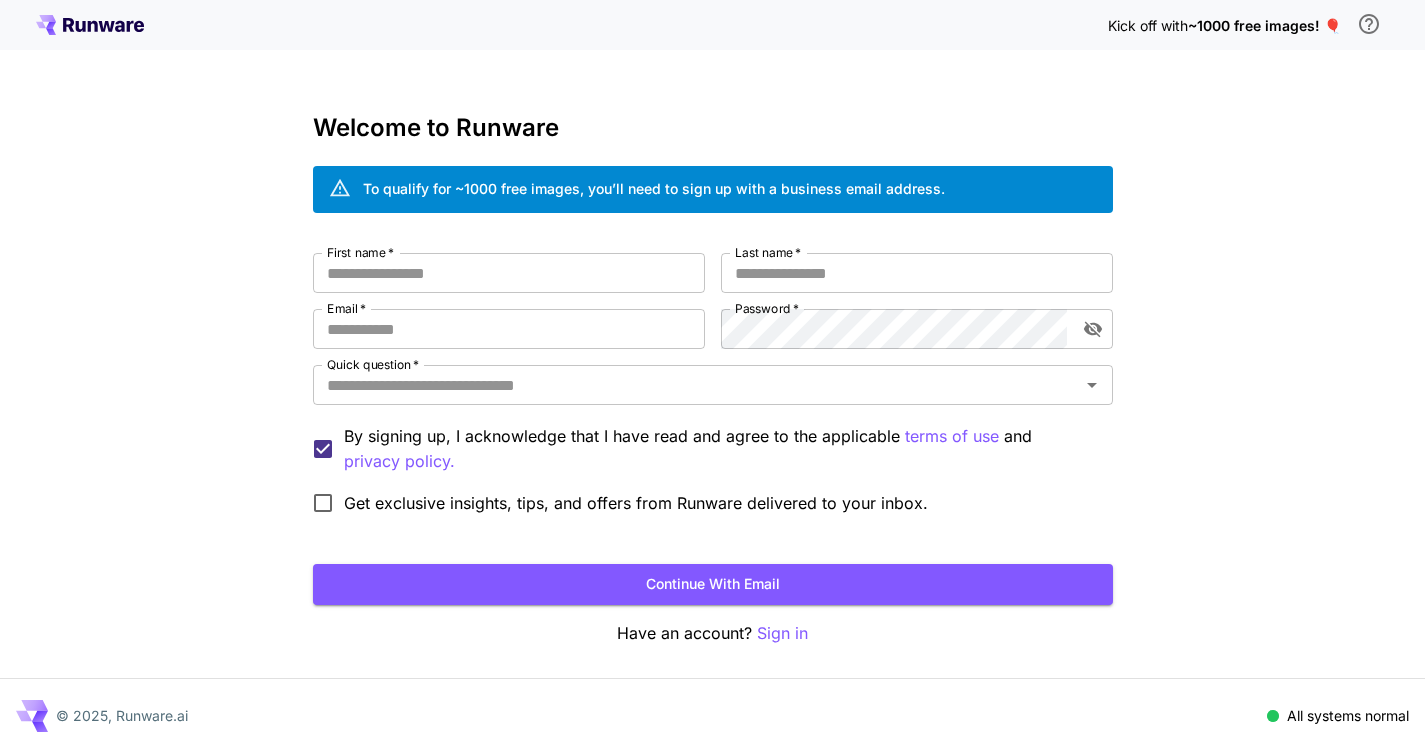 scroll, scrollTop: 0, scrollLeft: 0, axis: both 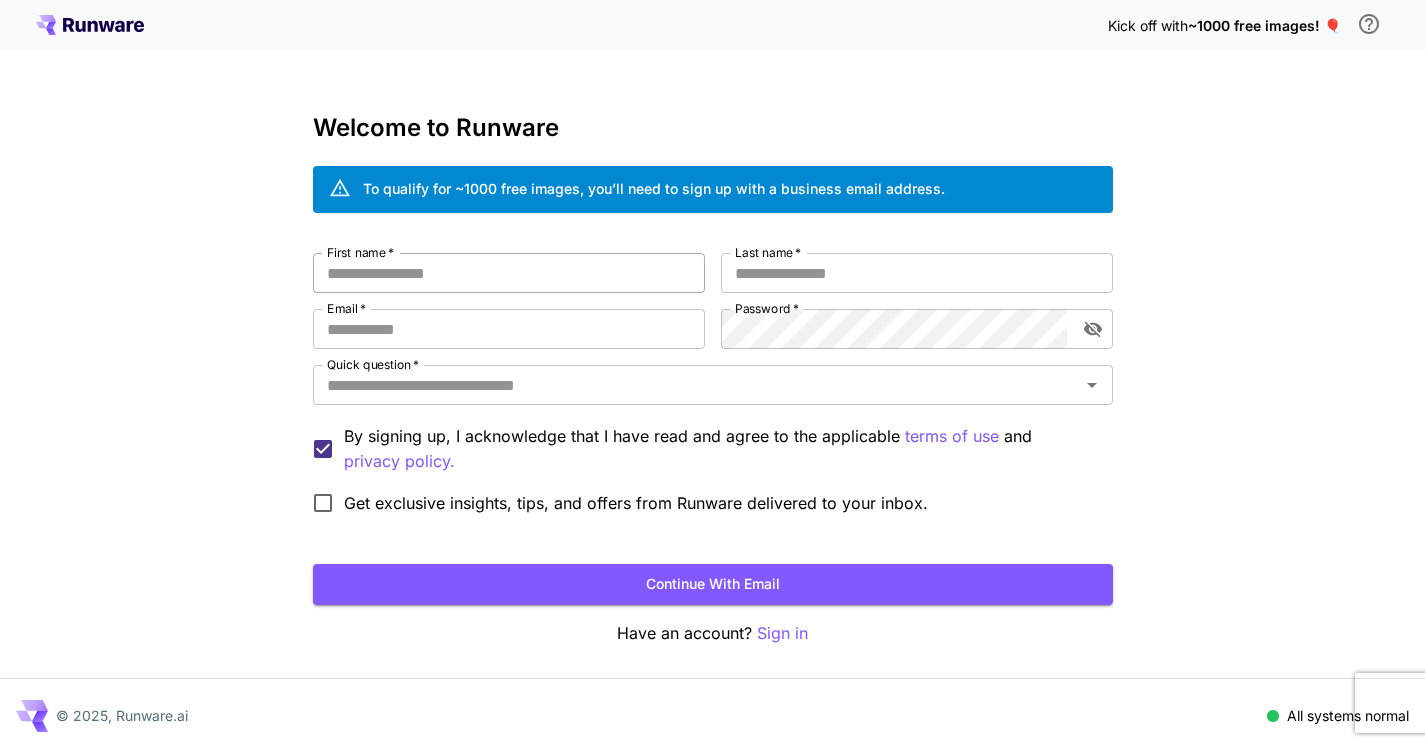 click on "First name   *" at bounding box center (509, 273) 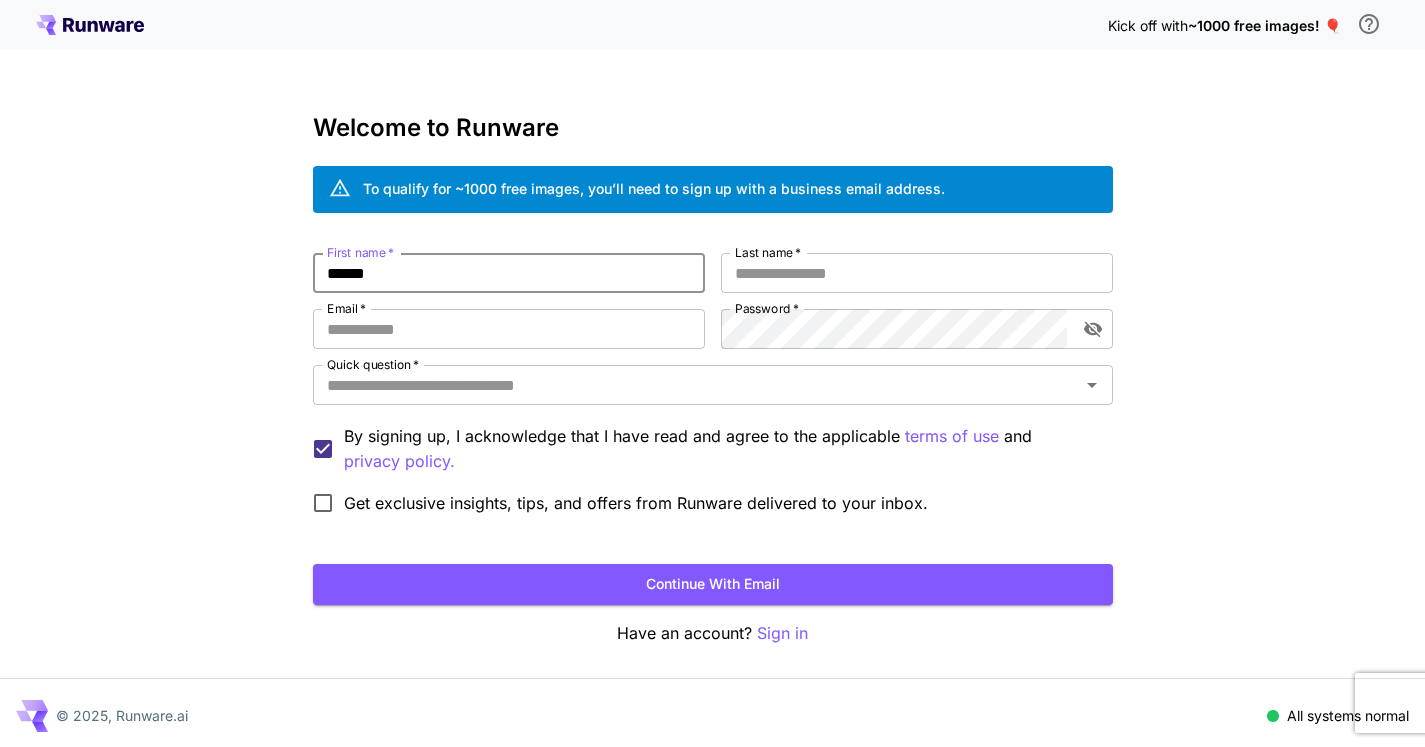 type on "******" 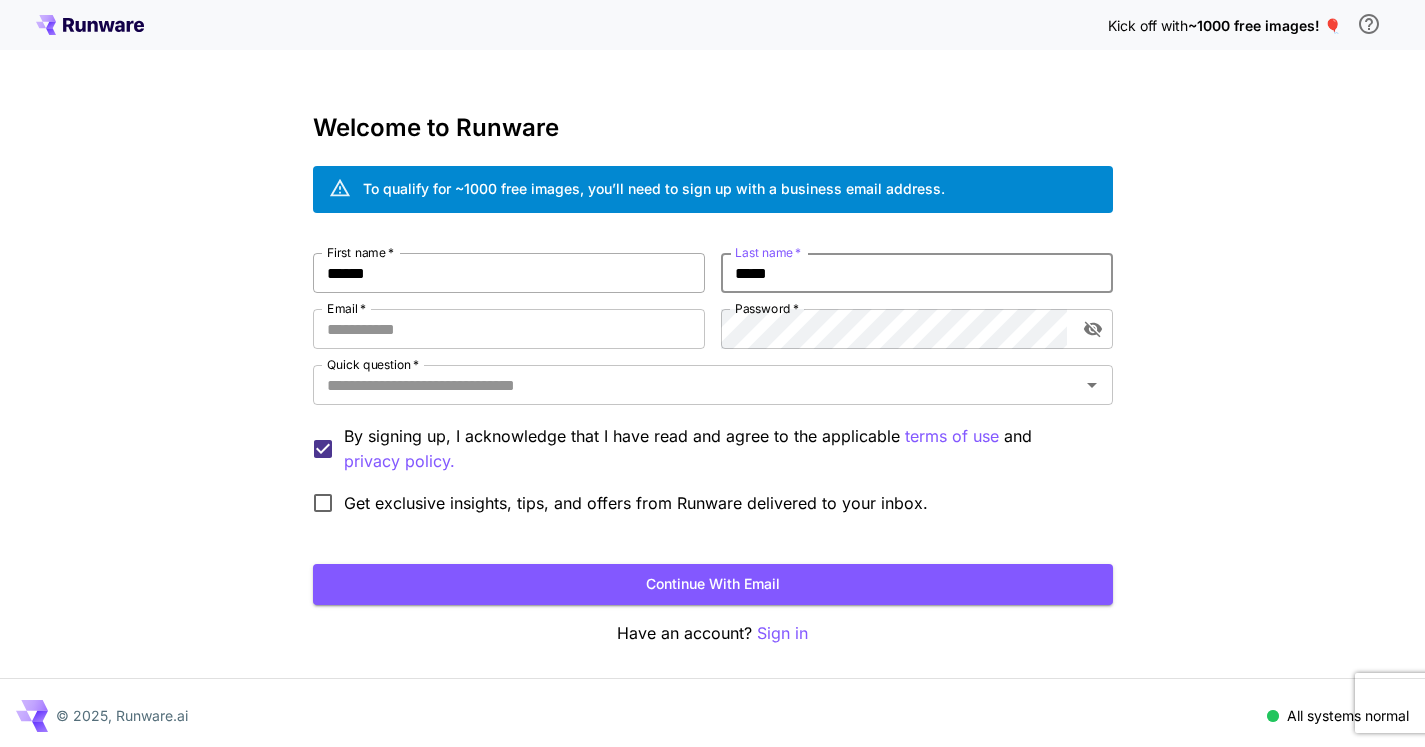 type on "*****" 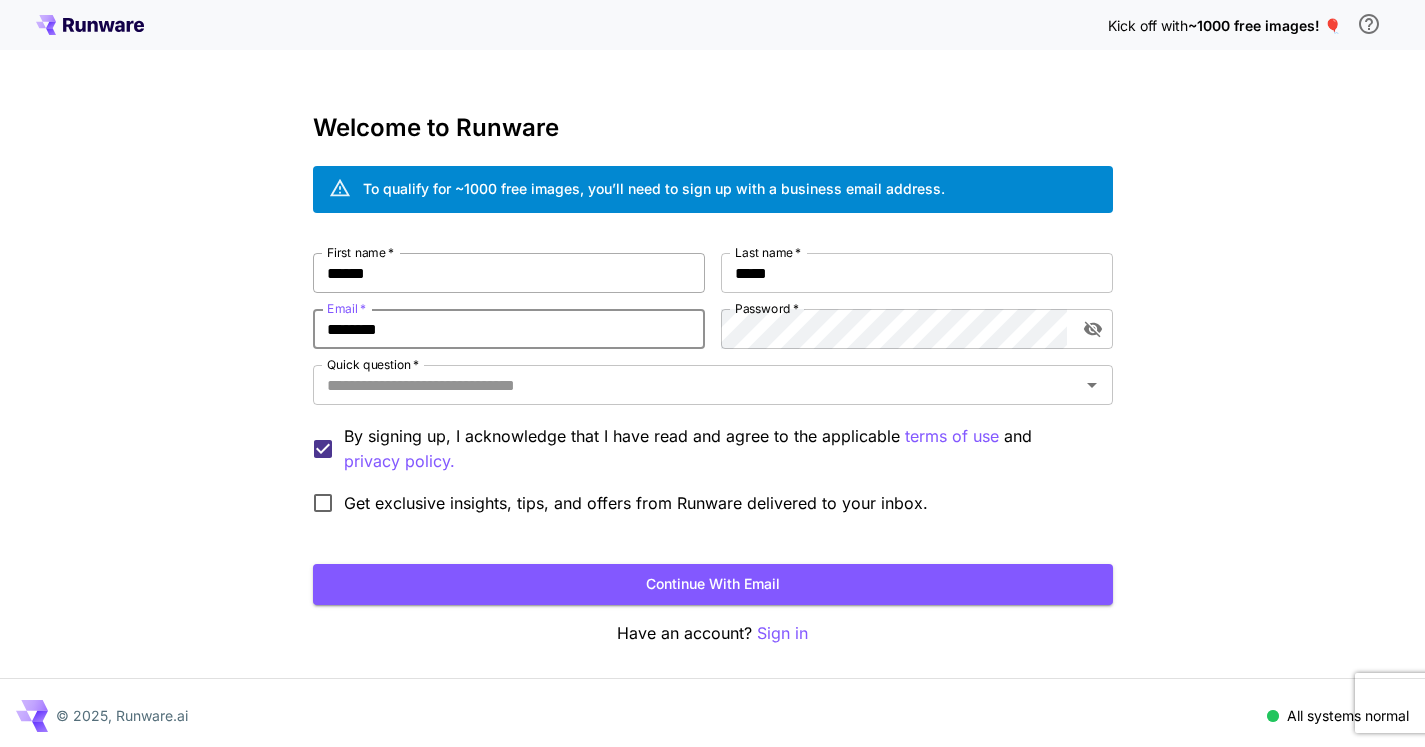 type on "**********" 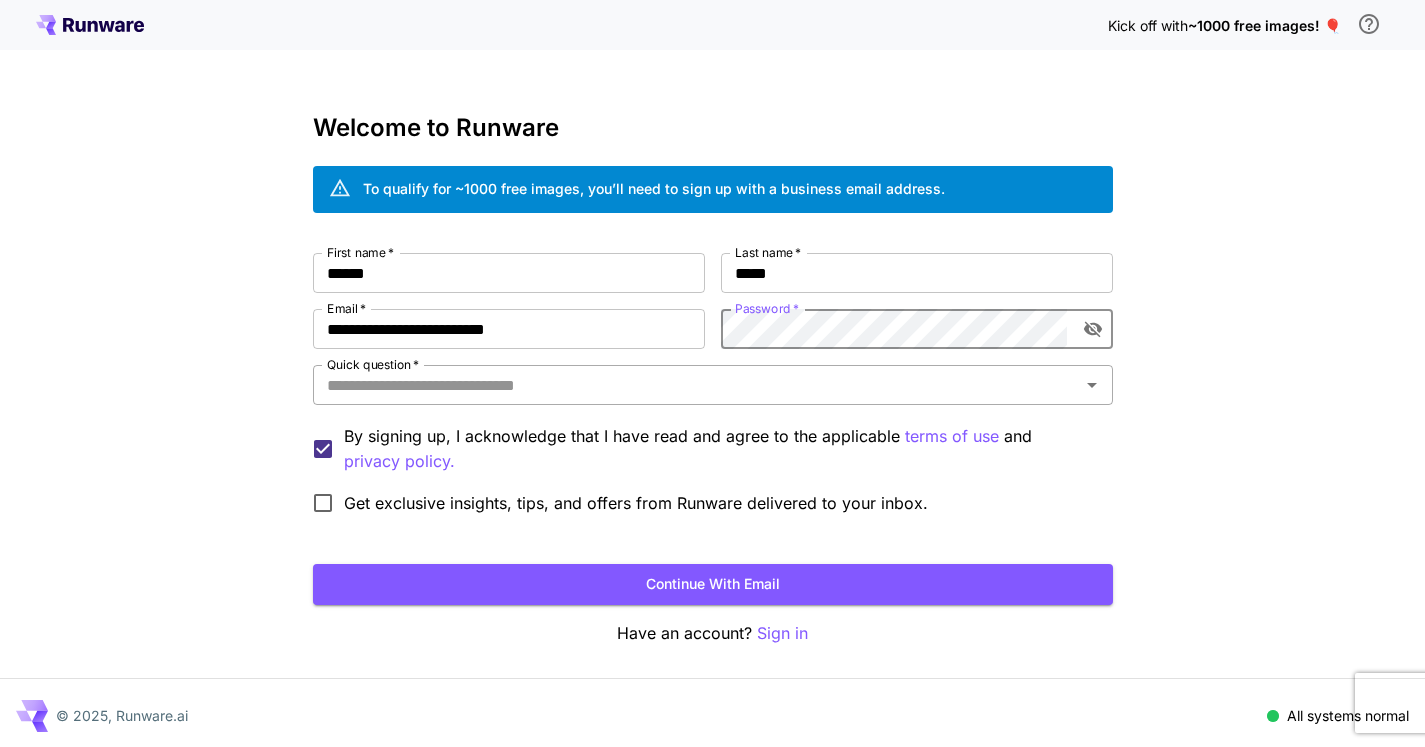 click on "Quick question   *" at bounding box center [696, 385] 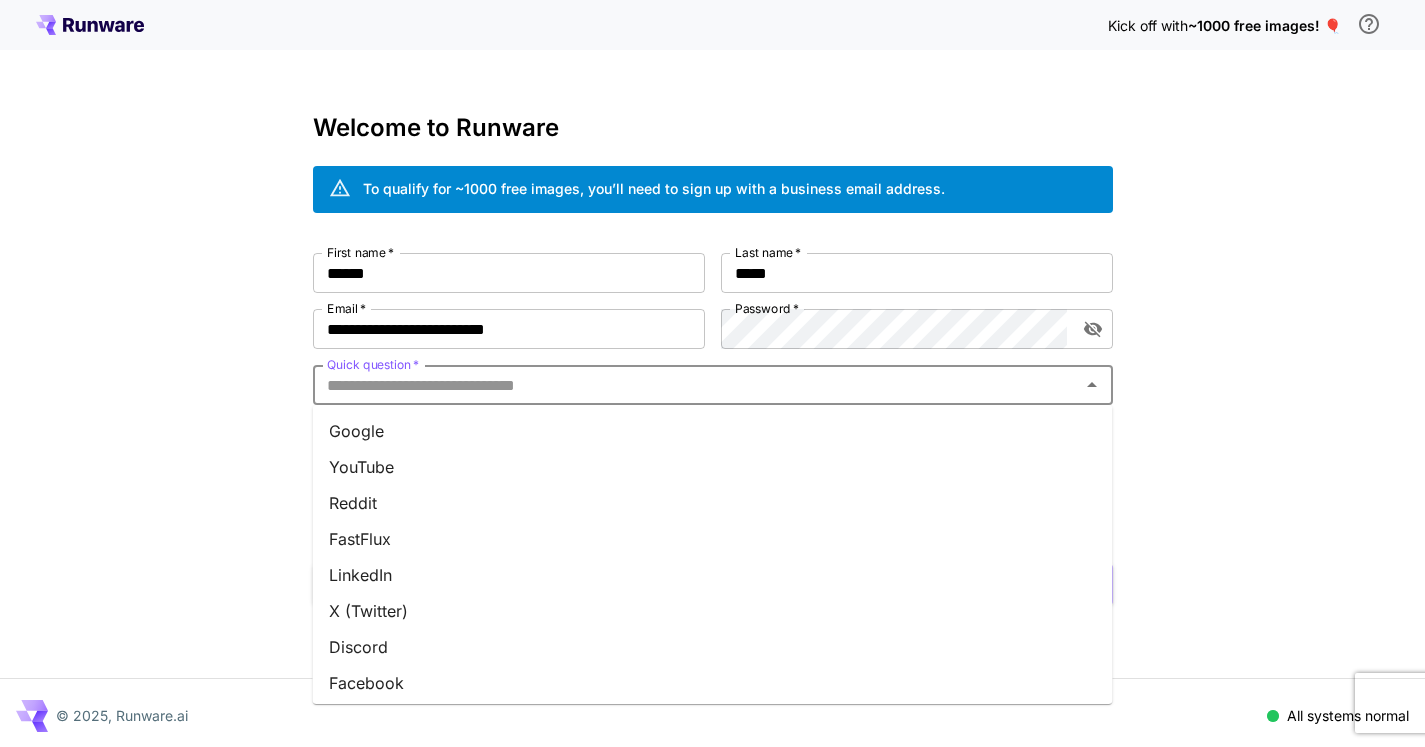 click on "YouTube" at bounding box center [713, 467] 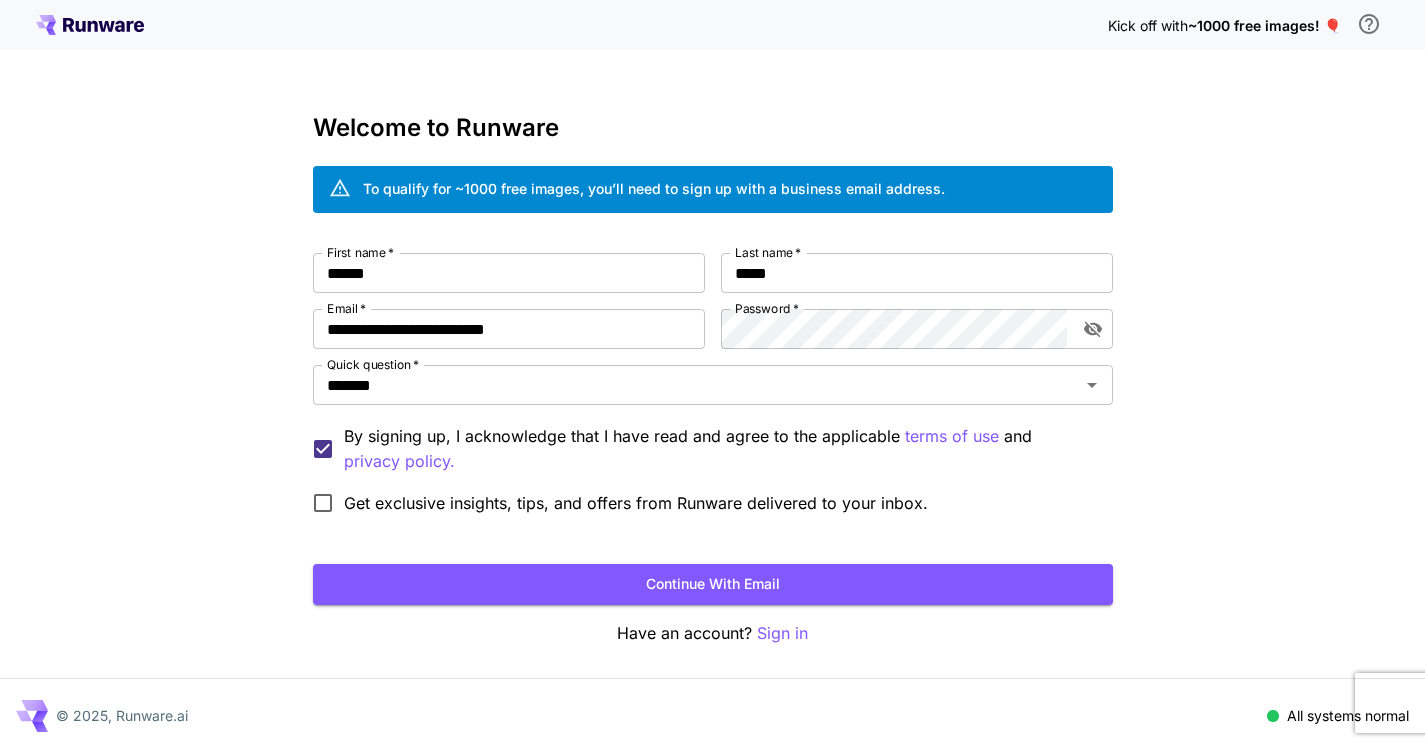 click on "Get exclusive insights, tips, and offers from Runware delivered to your inbox." at bounding box center (636, 503) 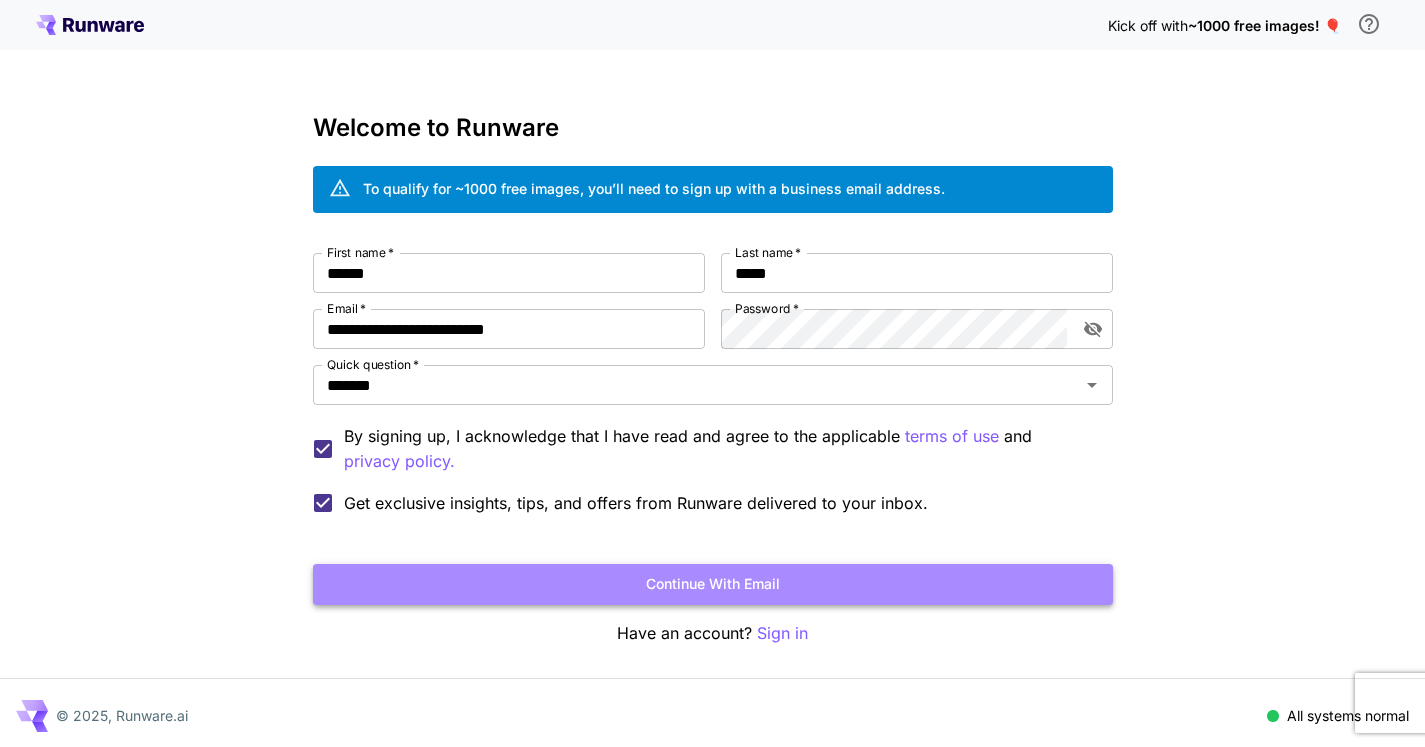 click on "Continue with email" at bounding box center [713, 584] 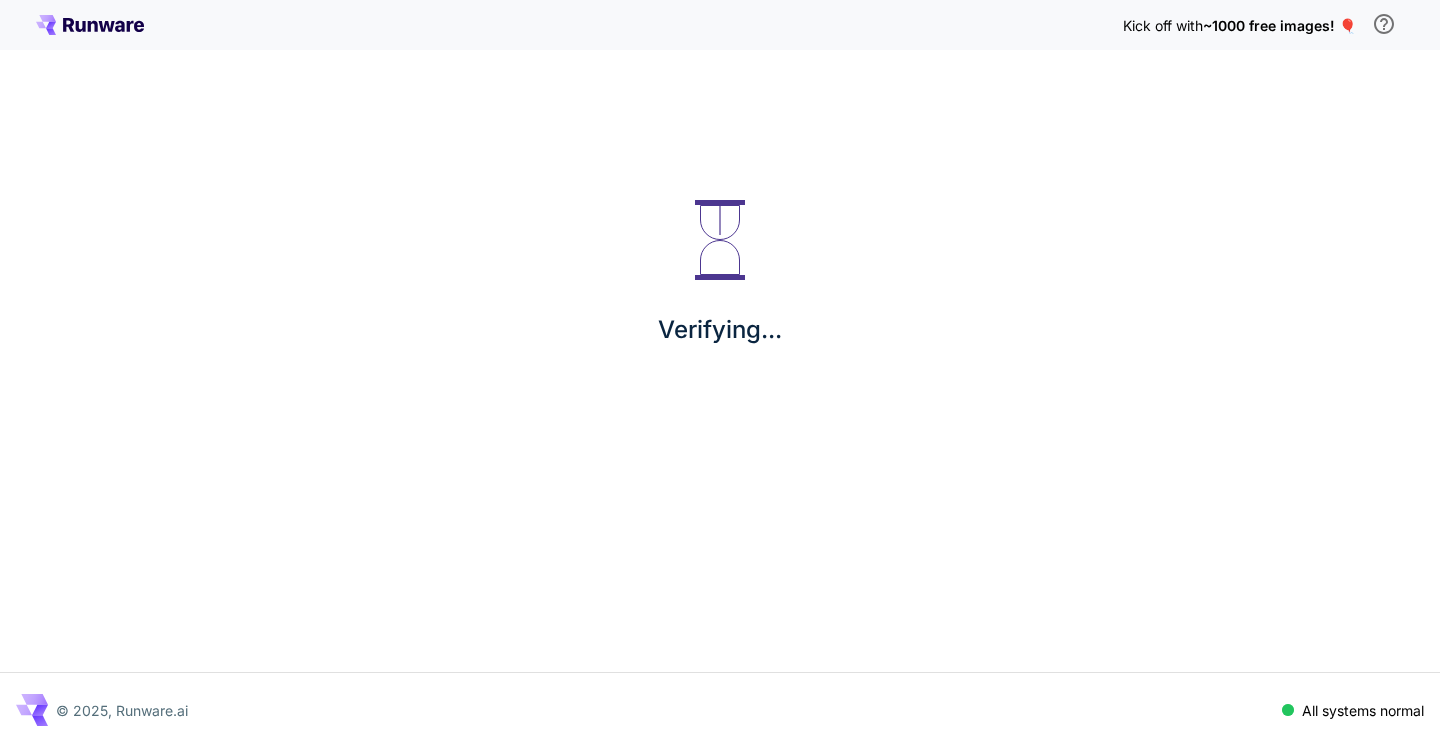 scroll, scrollTop: 0, scrollLeft: 0, axis: both 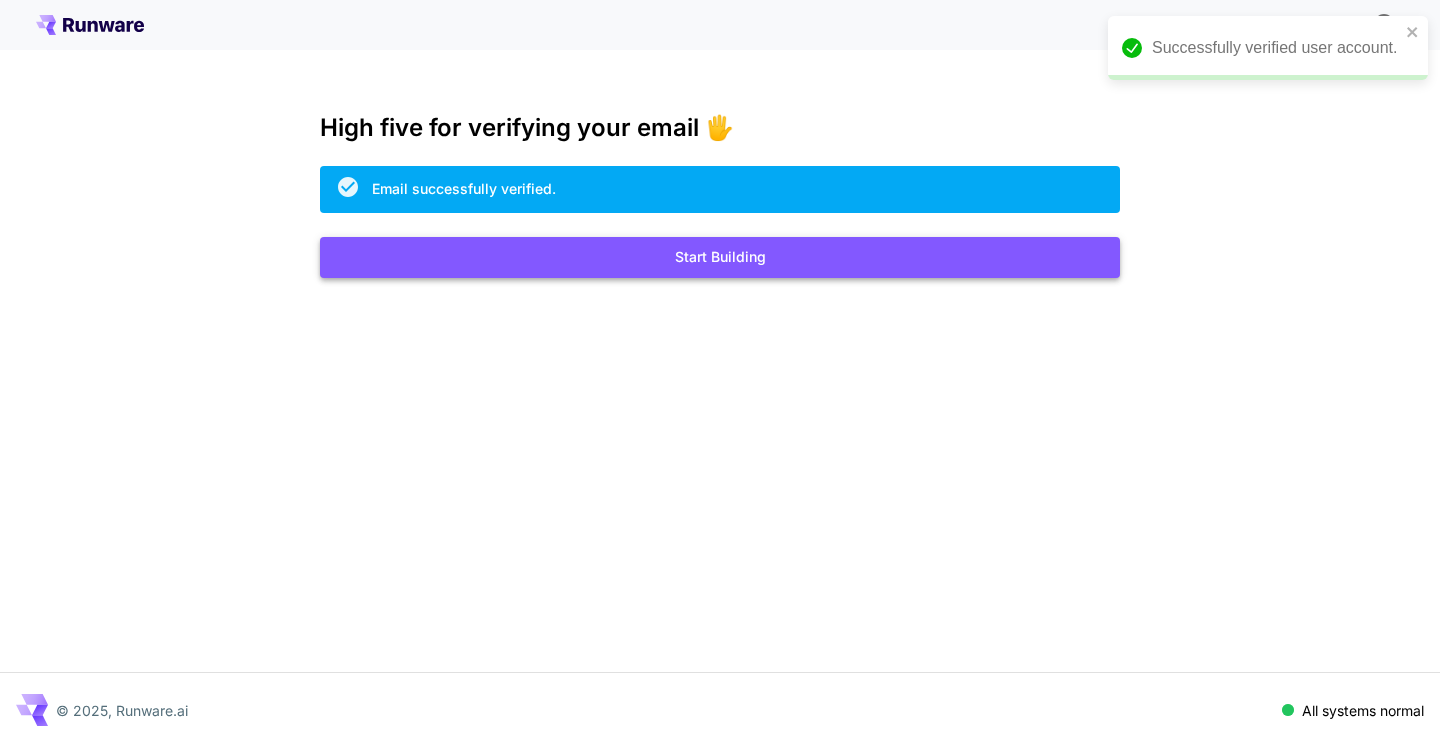 click on "Start Building" at bounding box center (720, 257) 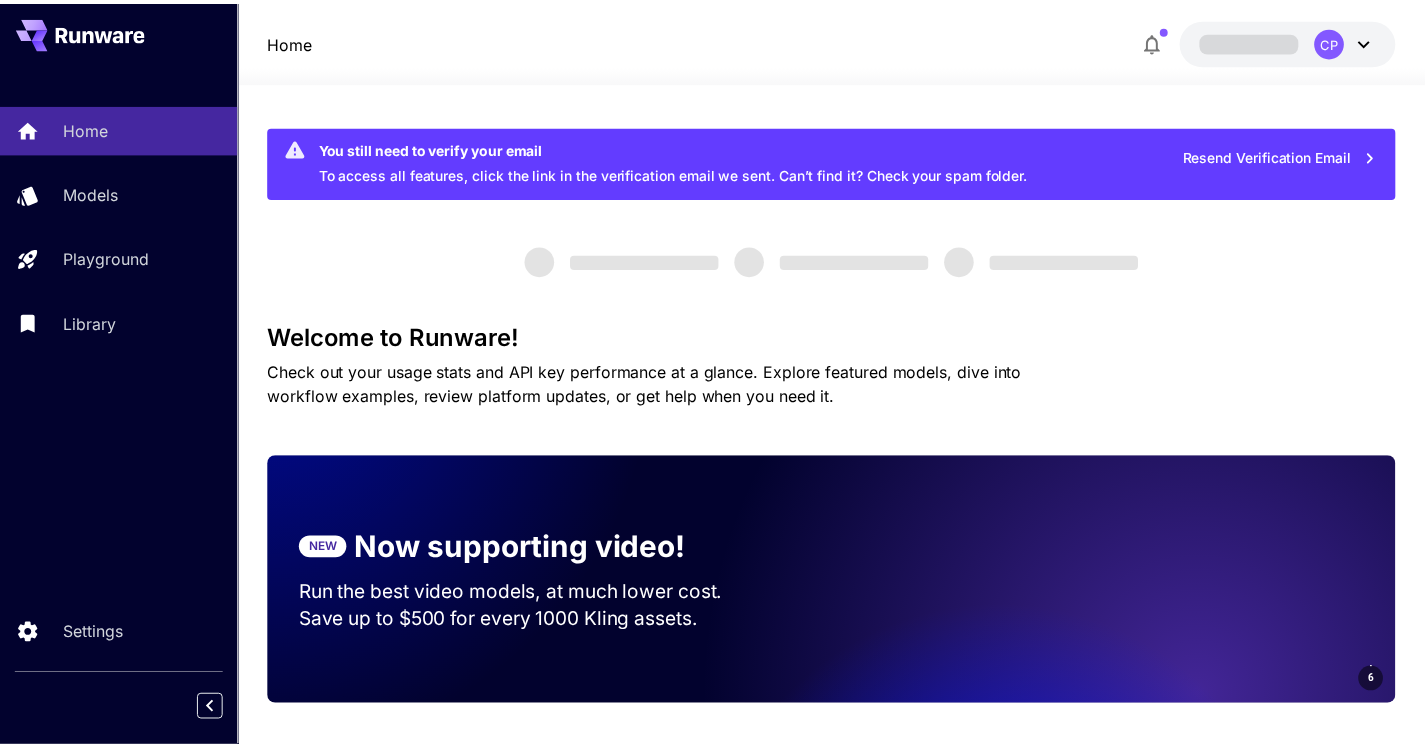 scroll, scrollTop: 0, scrollLeft: 0, axis: both 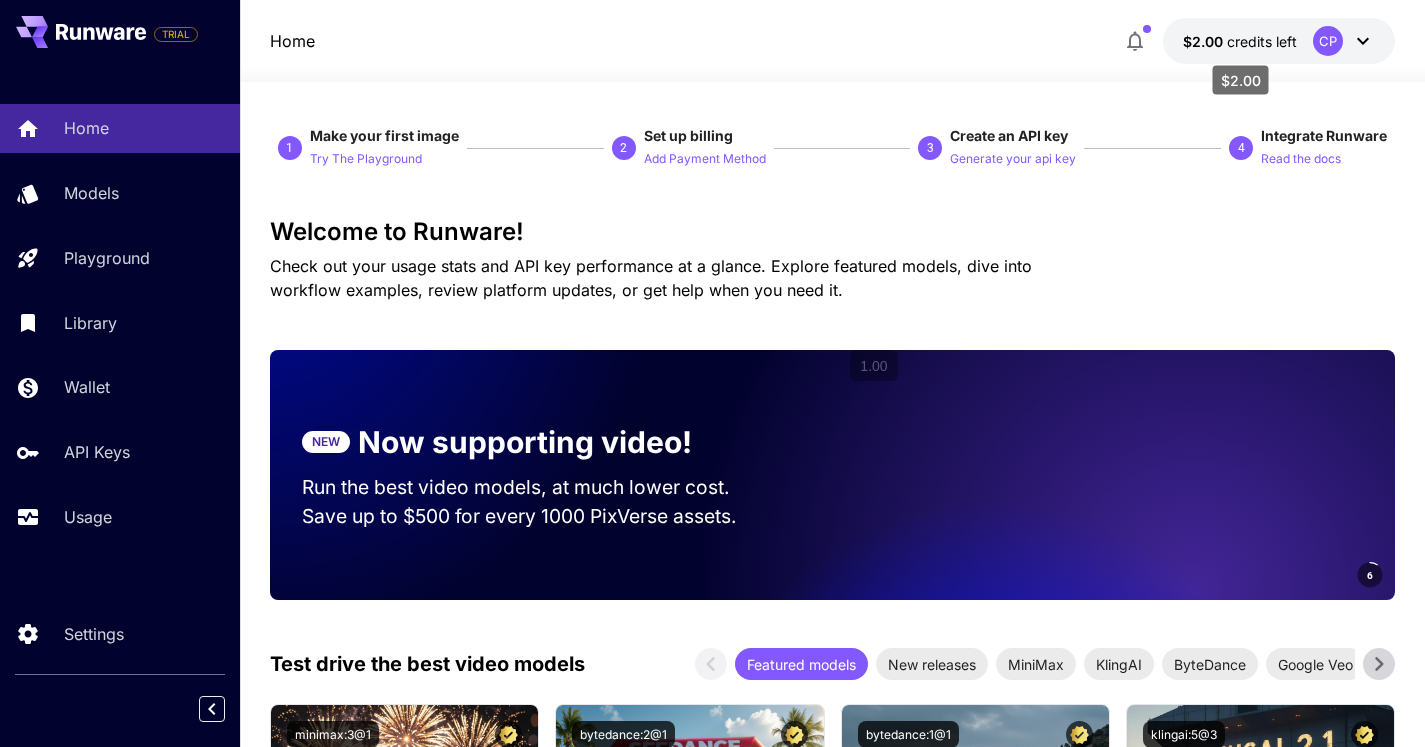 click on "credits left" at bounding box center [1262, 41] 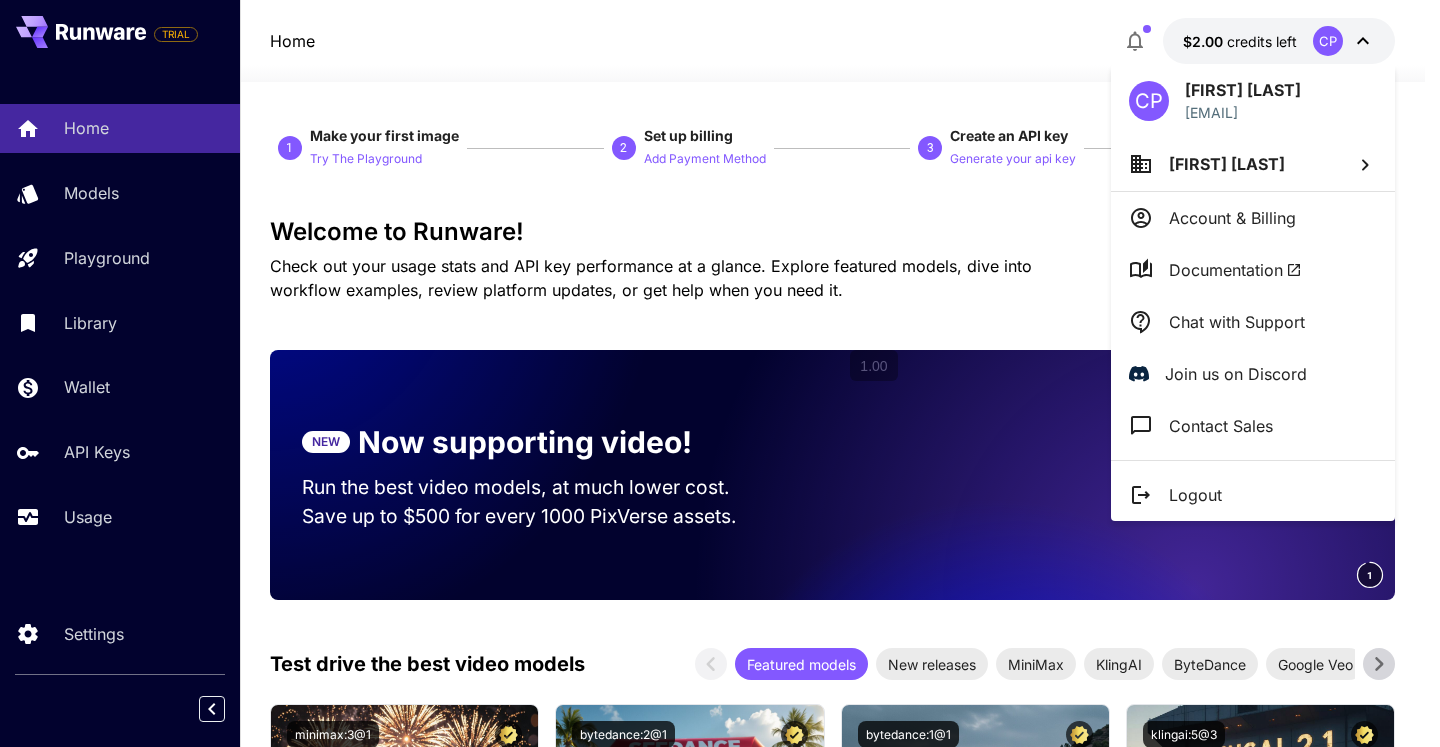 click on "Carlos Pires" at bounding box center [1227, 164] 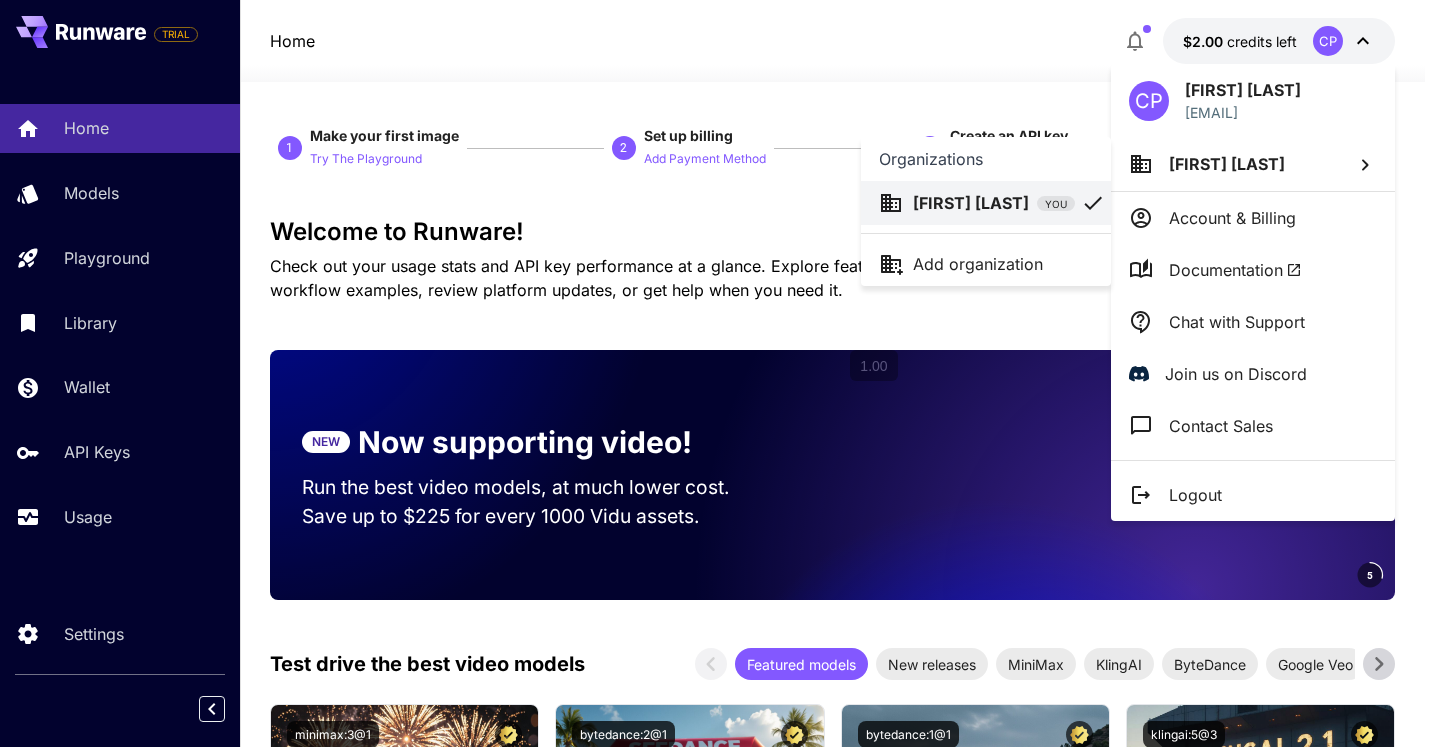 type 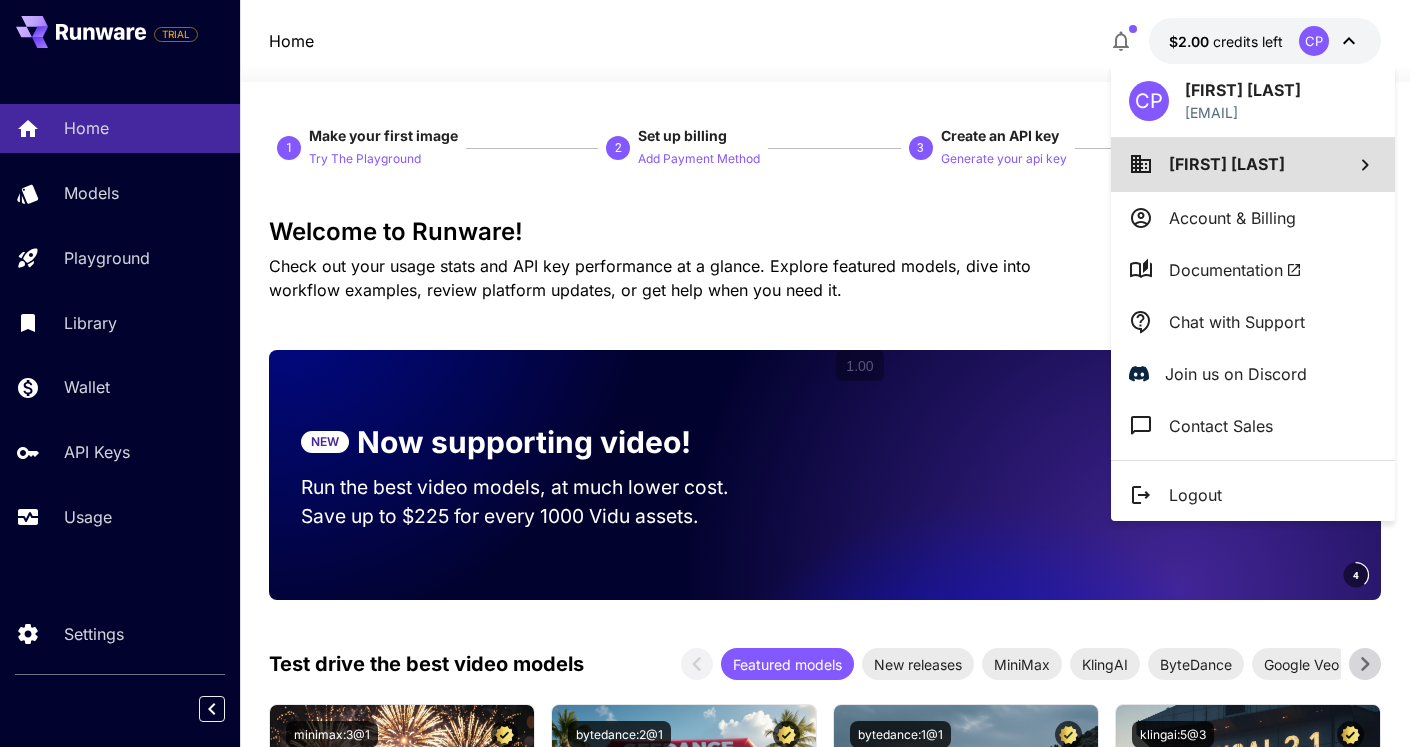 type 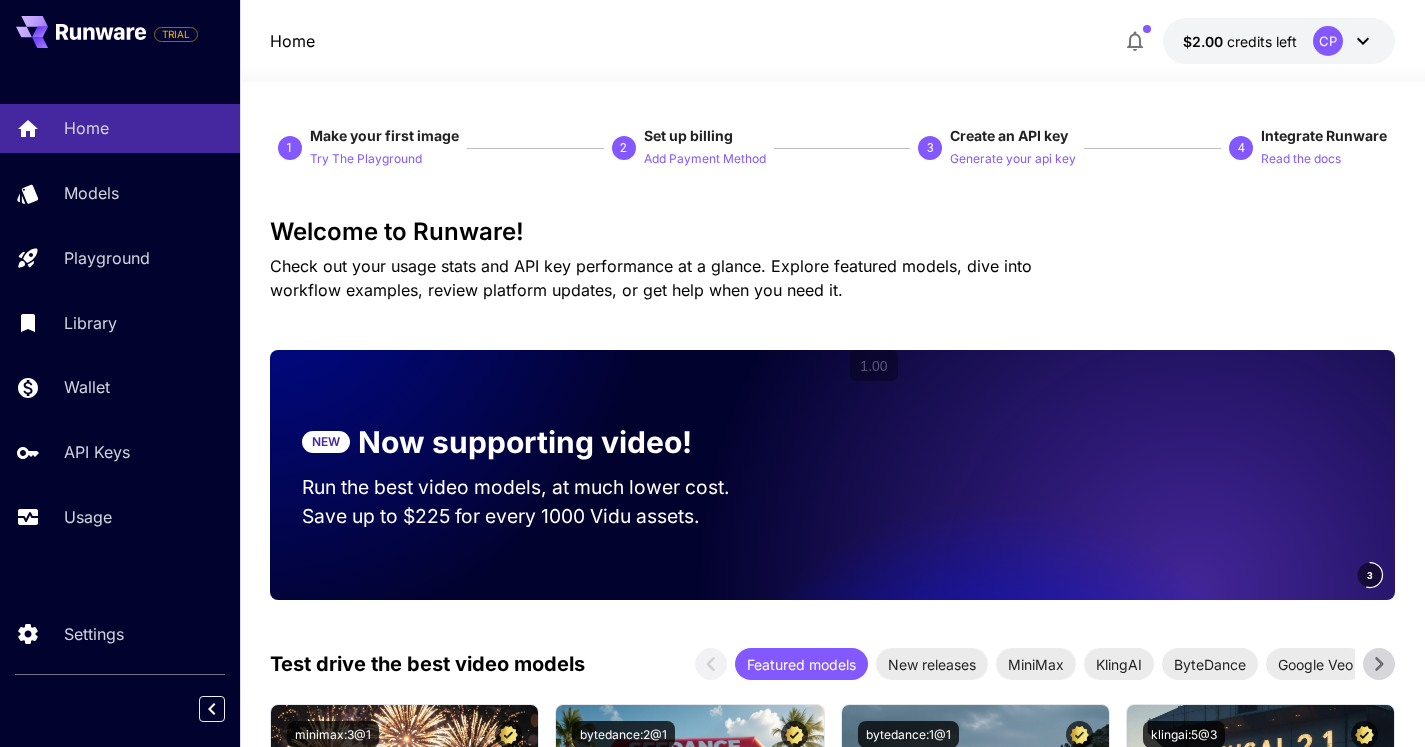 click 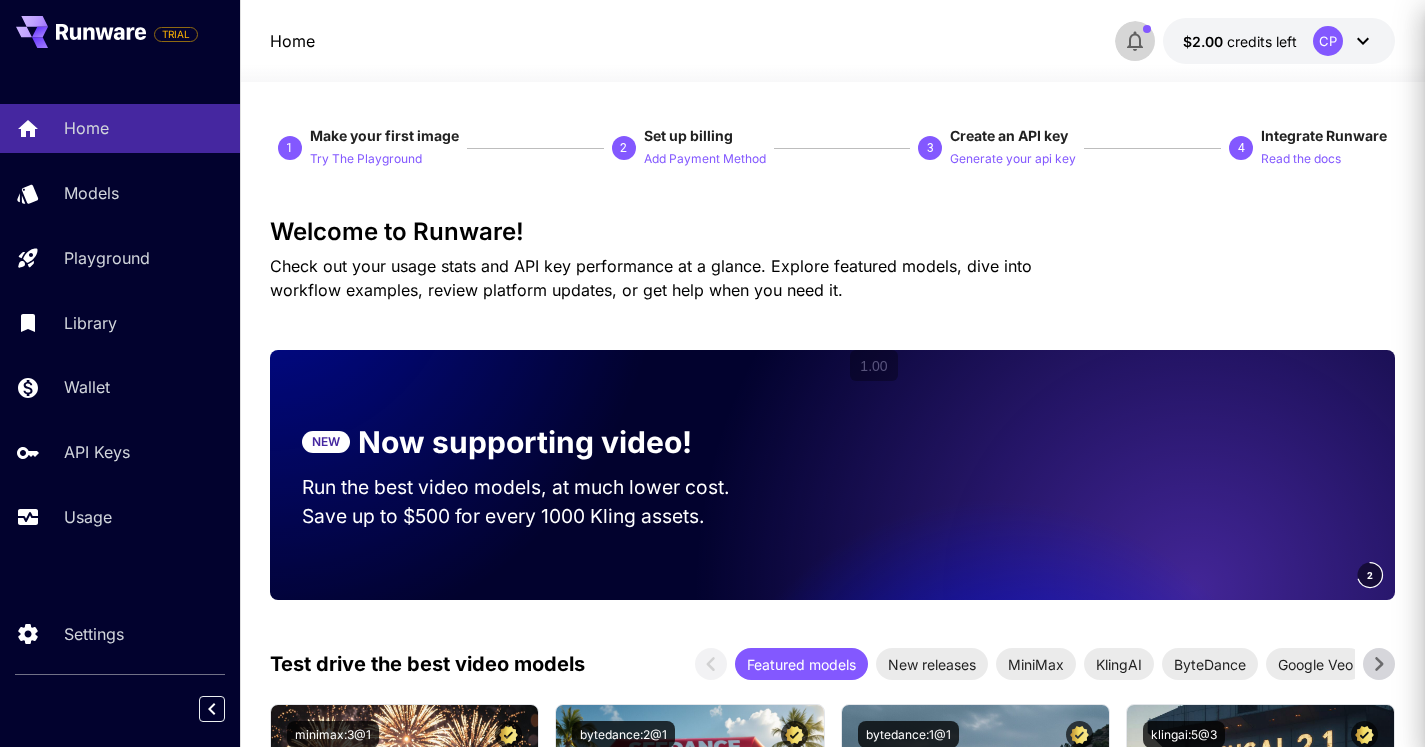 type 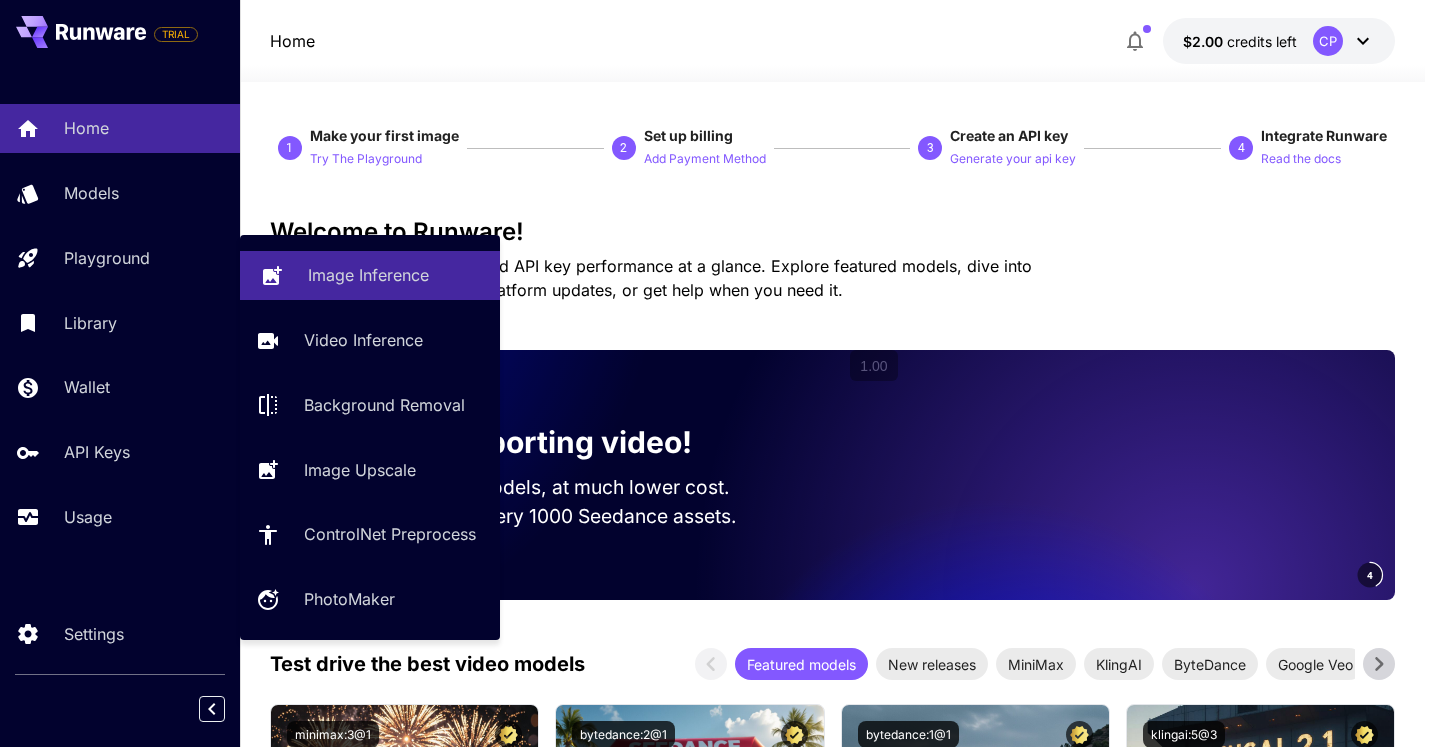 click on "Image Inference" at bounding box center (370, 275) 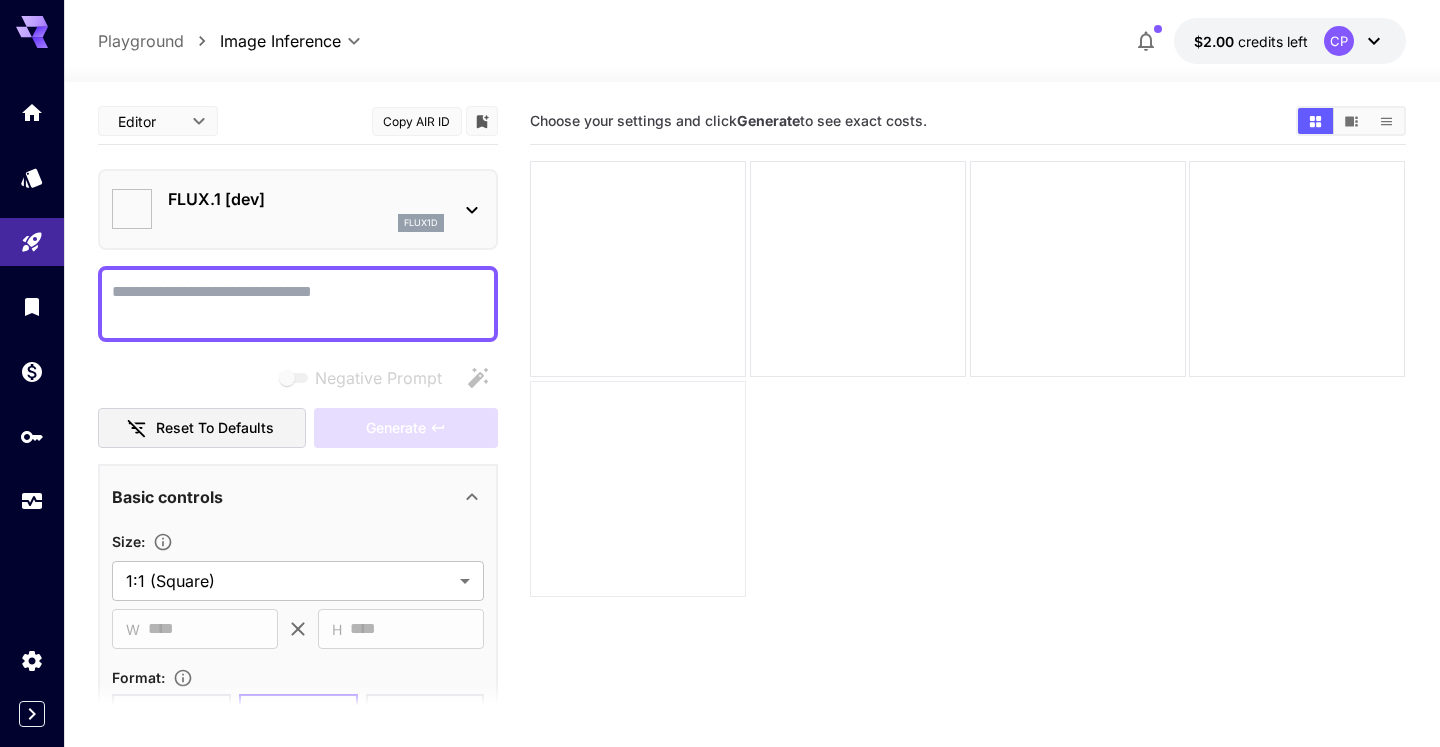 type on "**********" 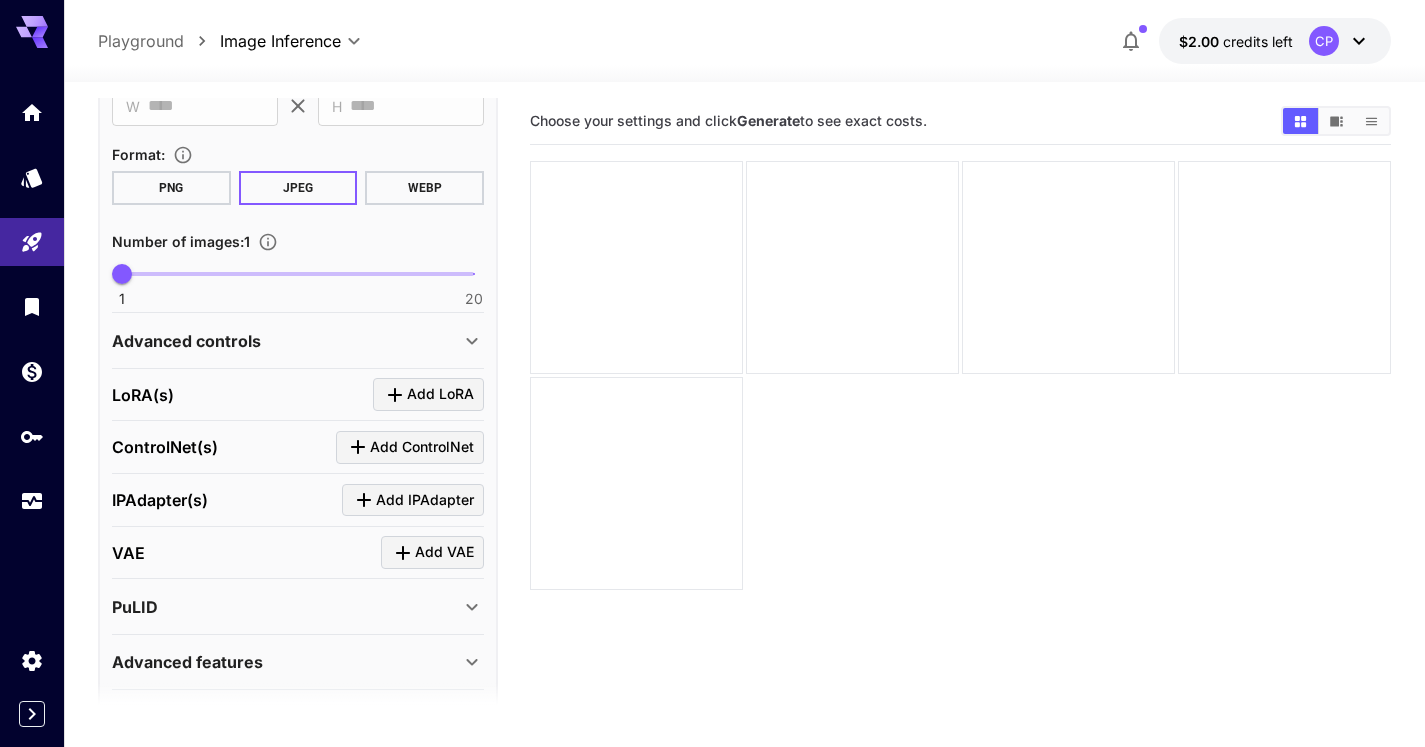 scroll, scrollTop: 586, scrollLeft: 0, axis: vertical 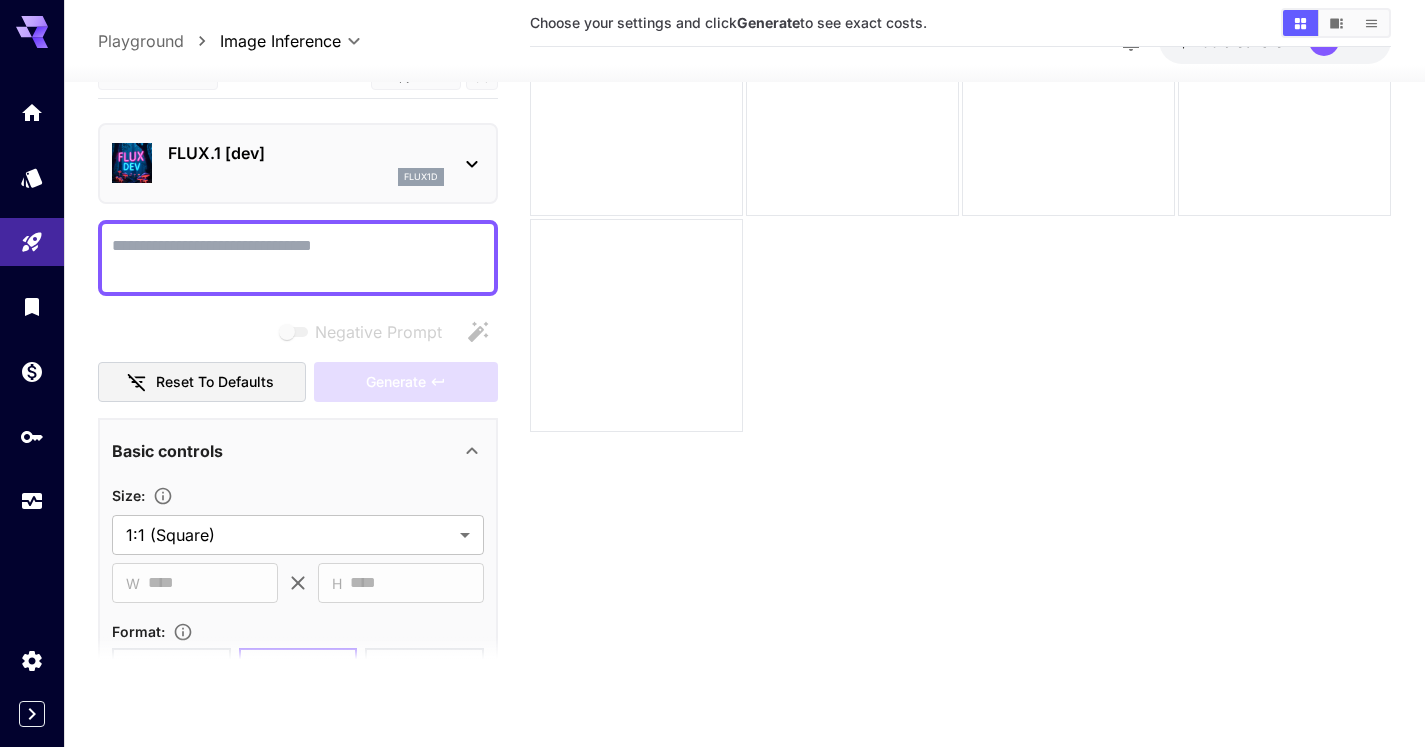 click on "FLUX.1 [dev]" at bounding box center [306, 153] 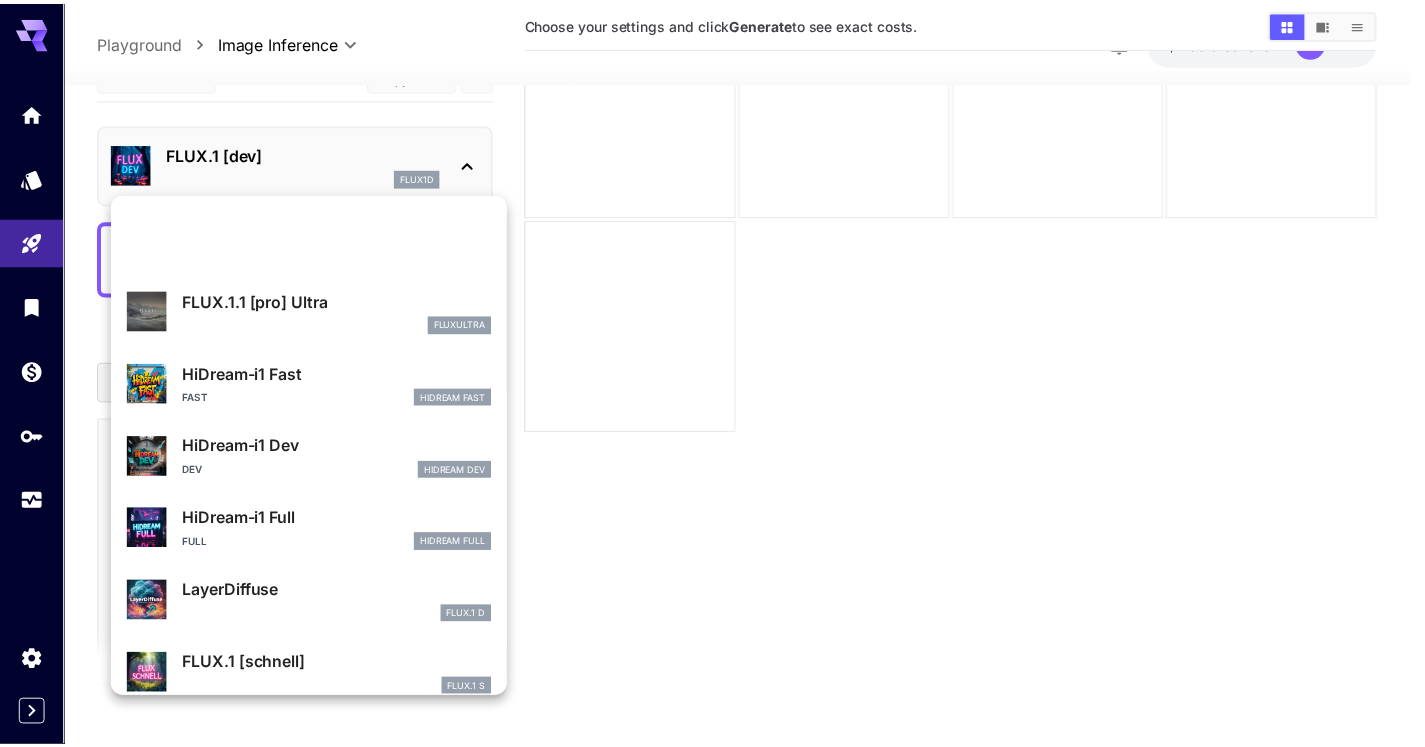 scroll, scrollTop: 1107, scrollLeft: 0, axis: vertical 